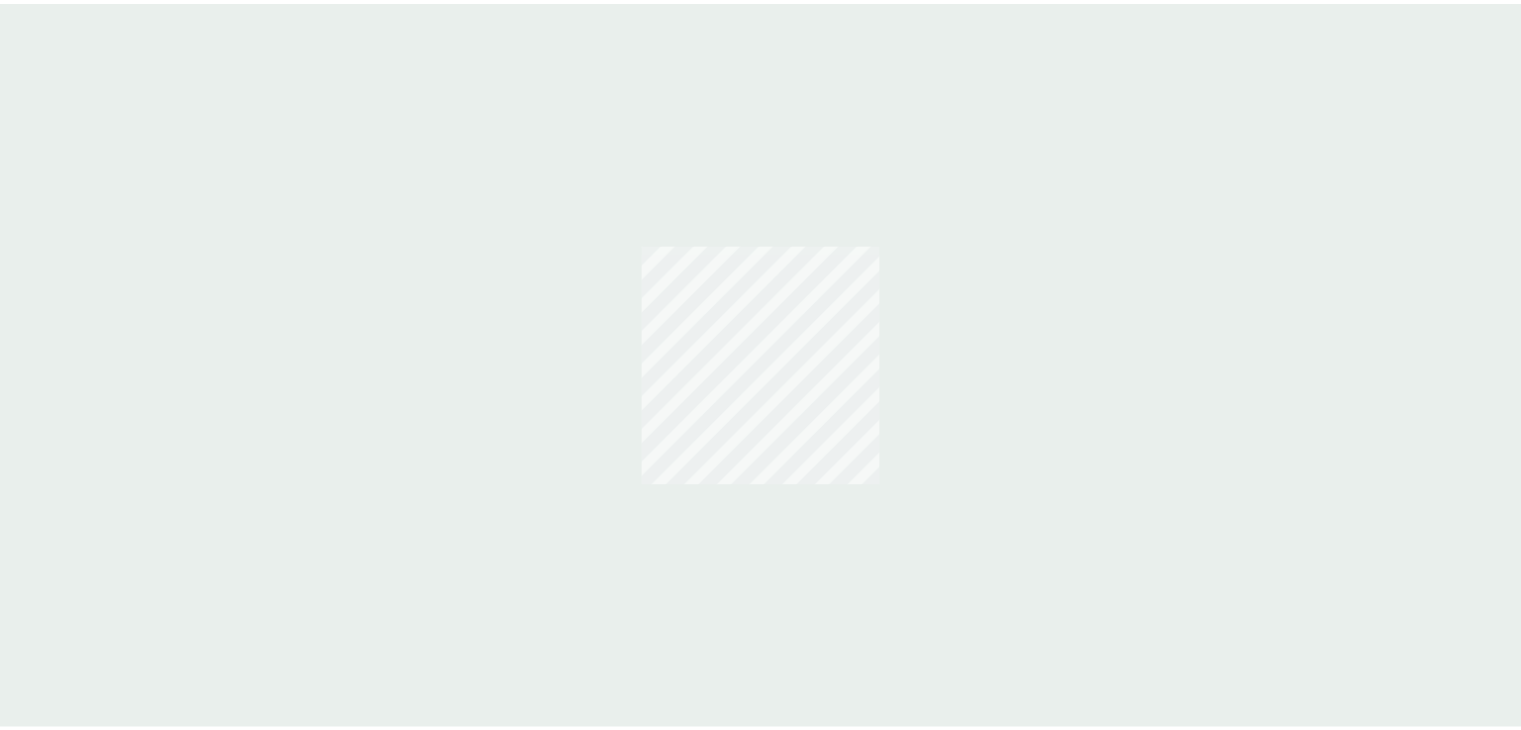 scroll, scrollTop: 0, scrollLeft: 0, axis: both 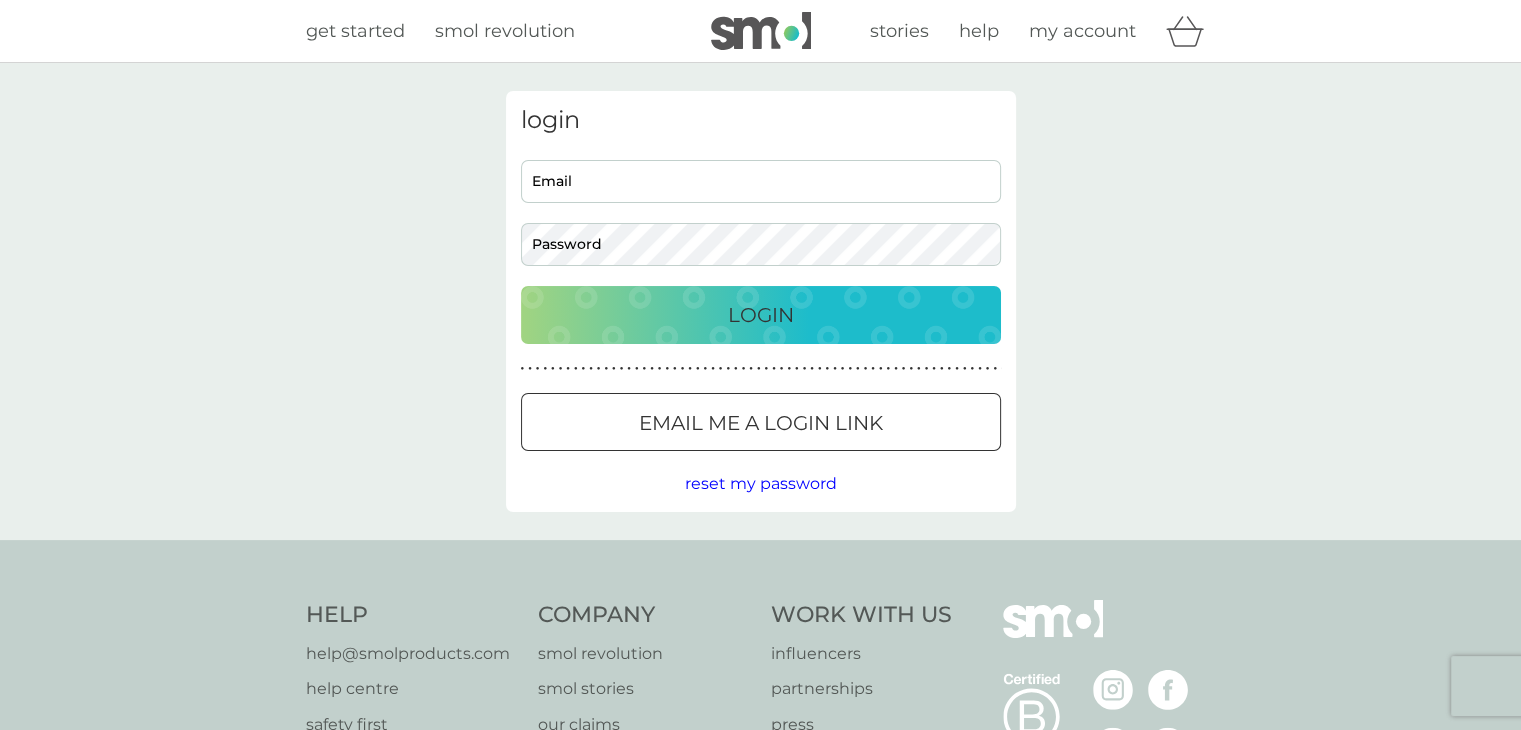 type on "[EMAIL]" 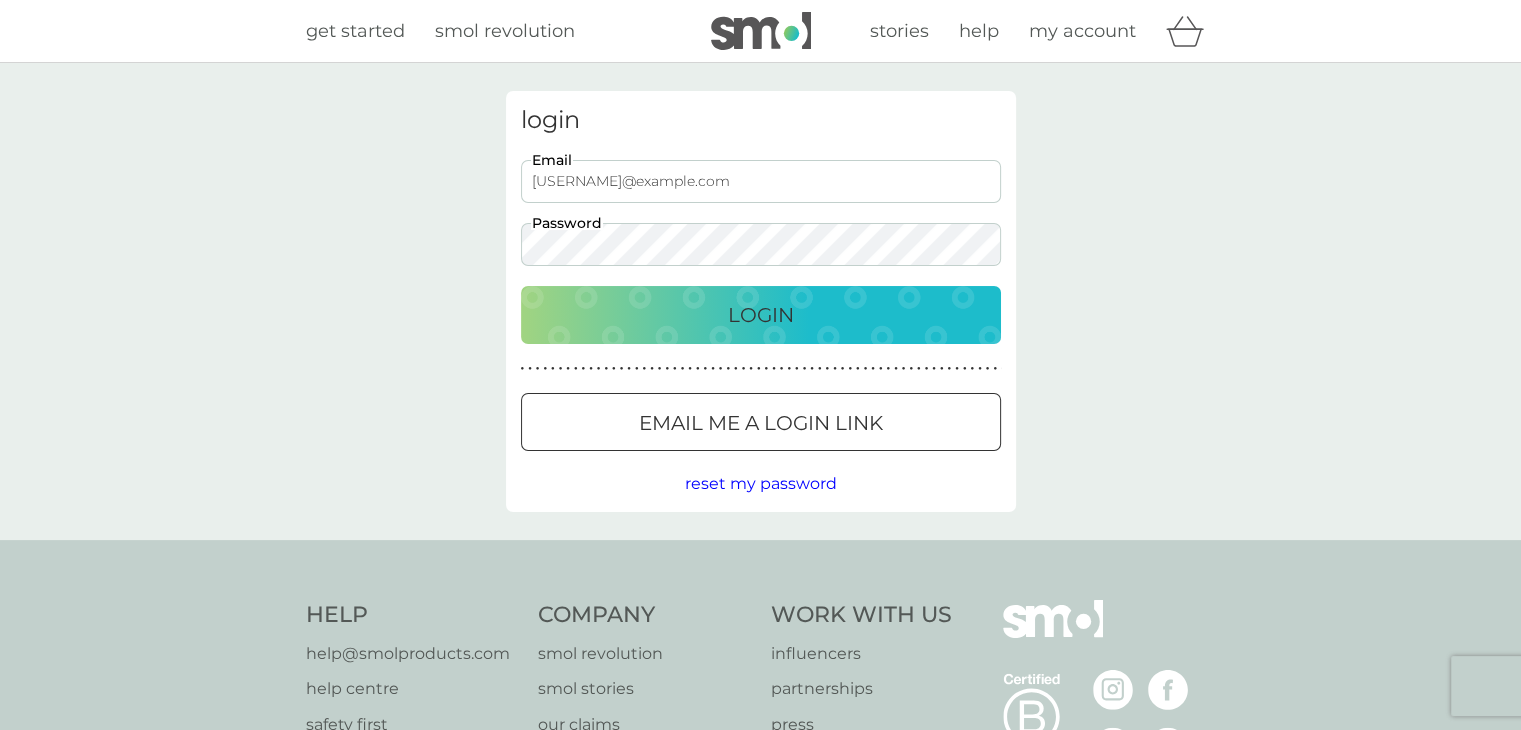click on "Login" at bounding box center [761, 315] 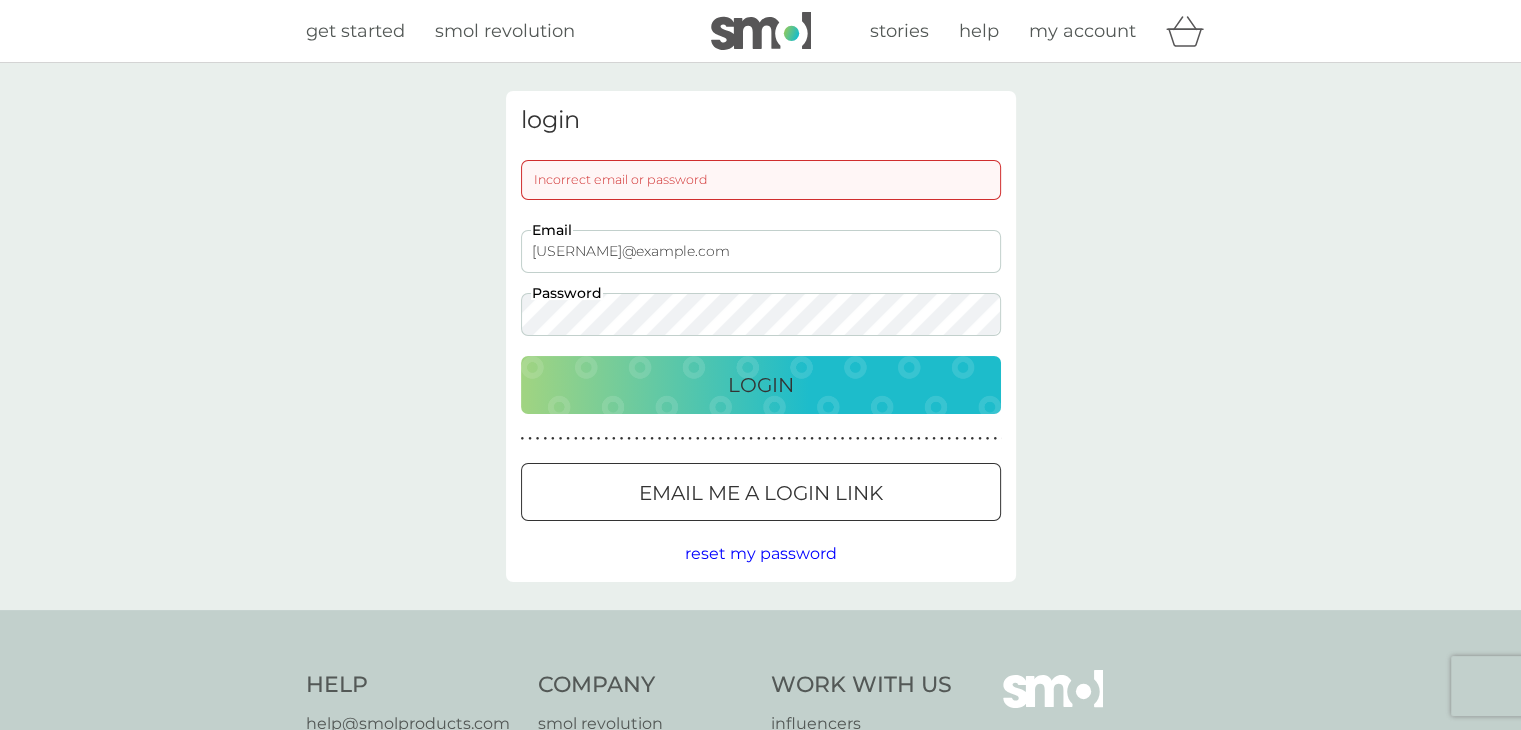 click on "Login" at bounding box center [761, 385] 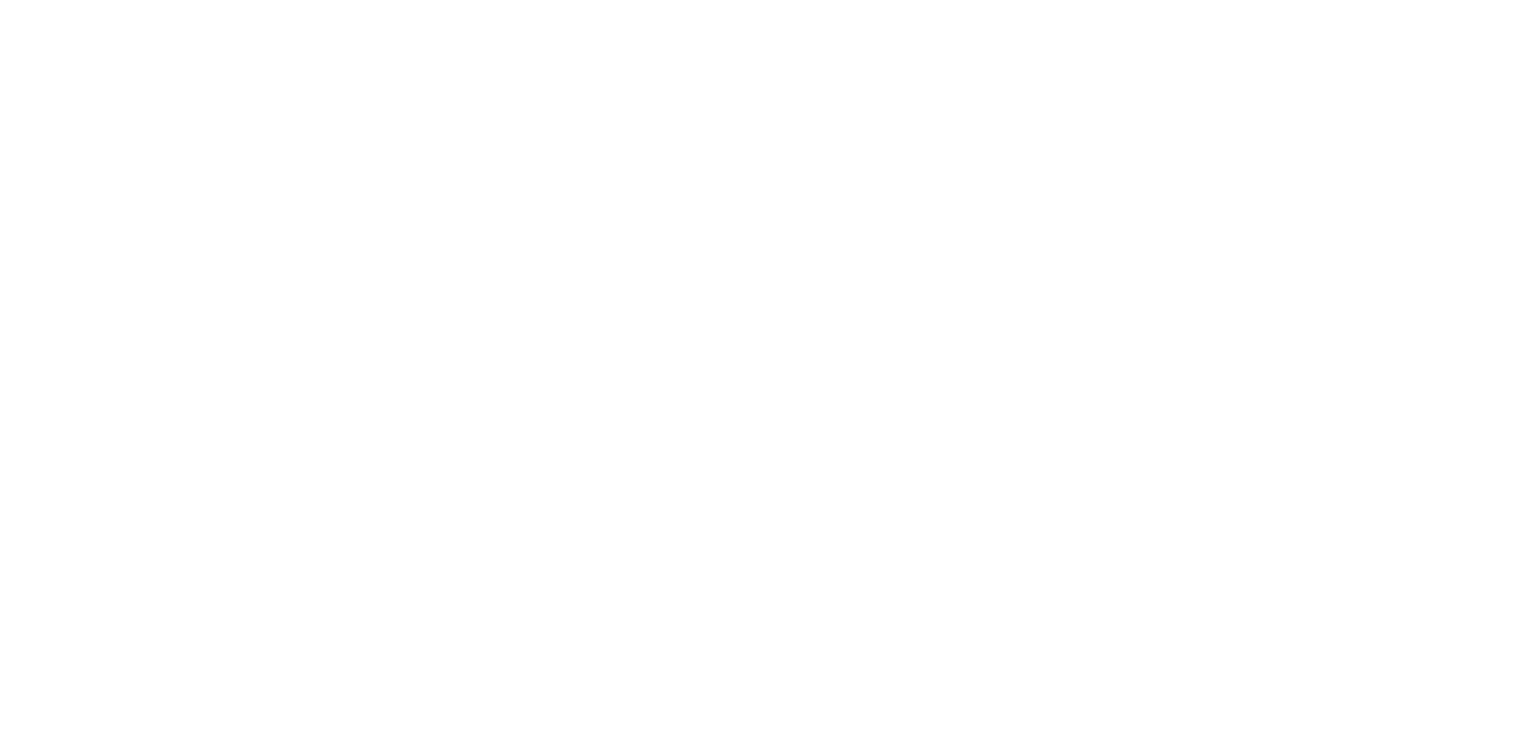 scroll, scrollTop: 0, scrollLeft: 0, axis: both 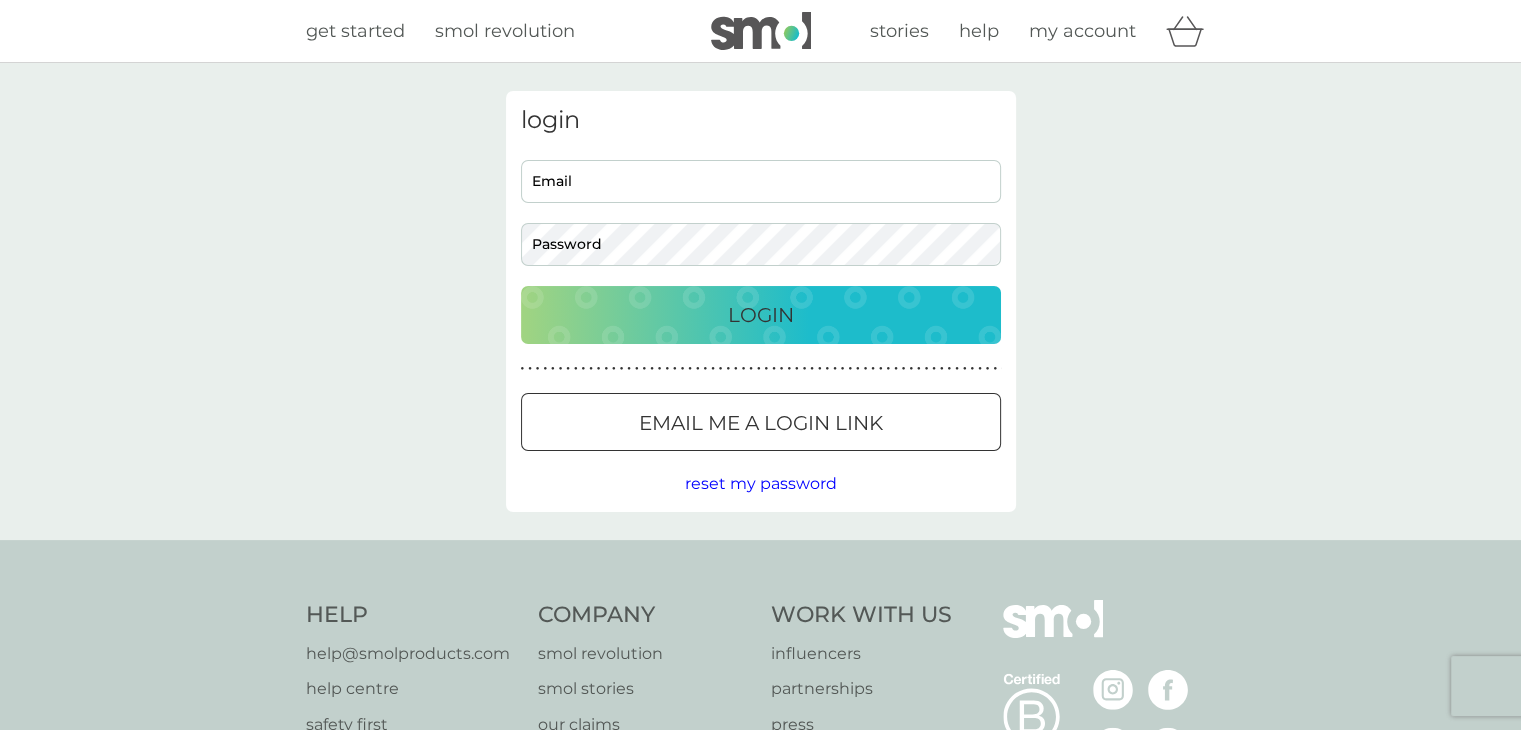 type on "[EMAIL]" 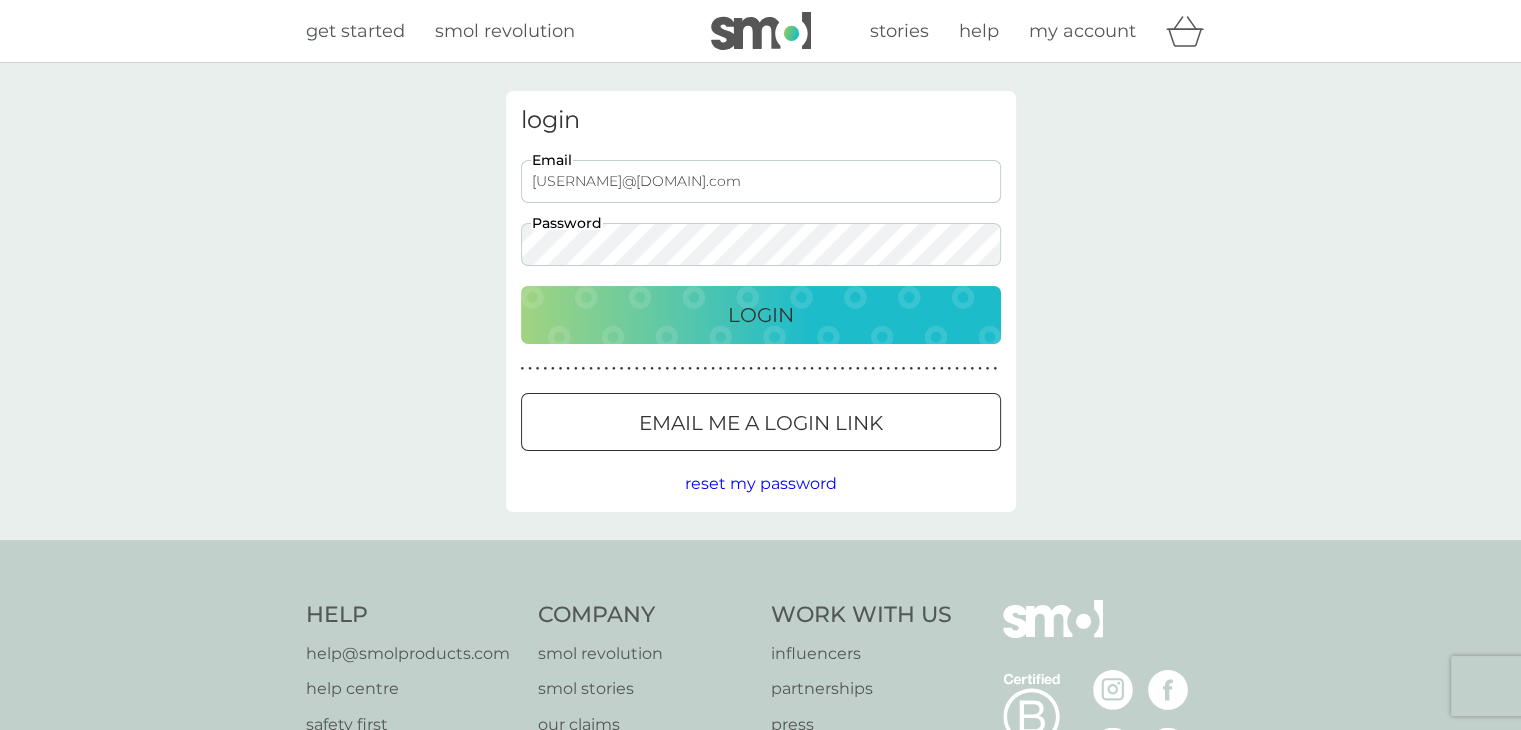 click on "Login" at bounding box center [761, 315] 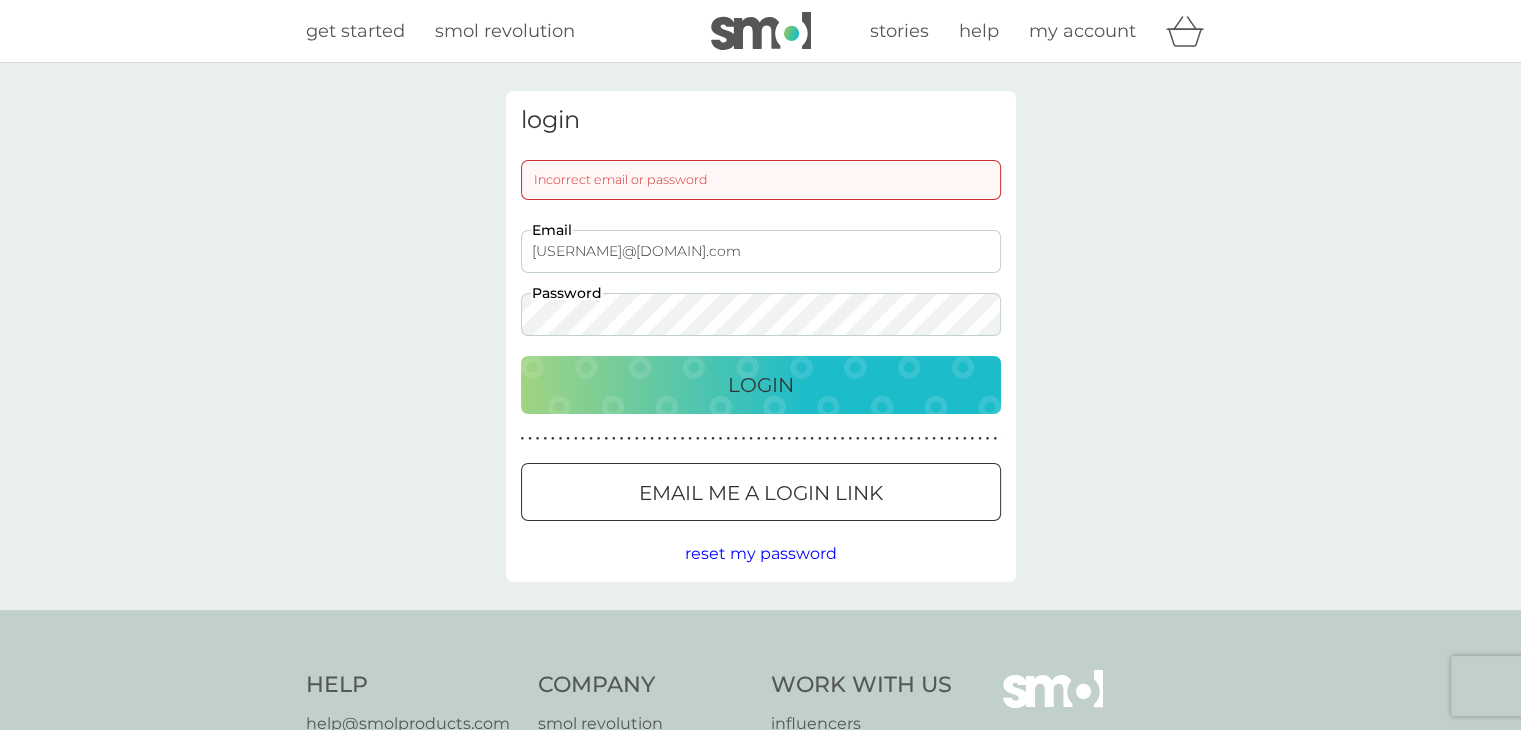click on "reset my password" at bounding box center (761, 553) 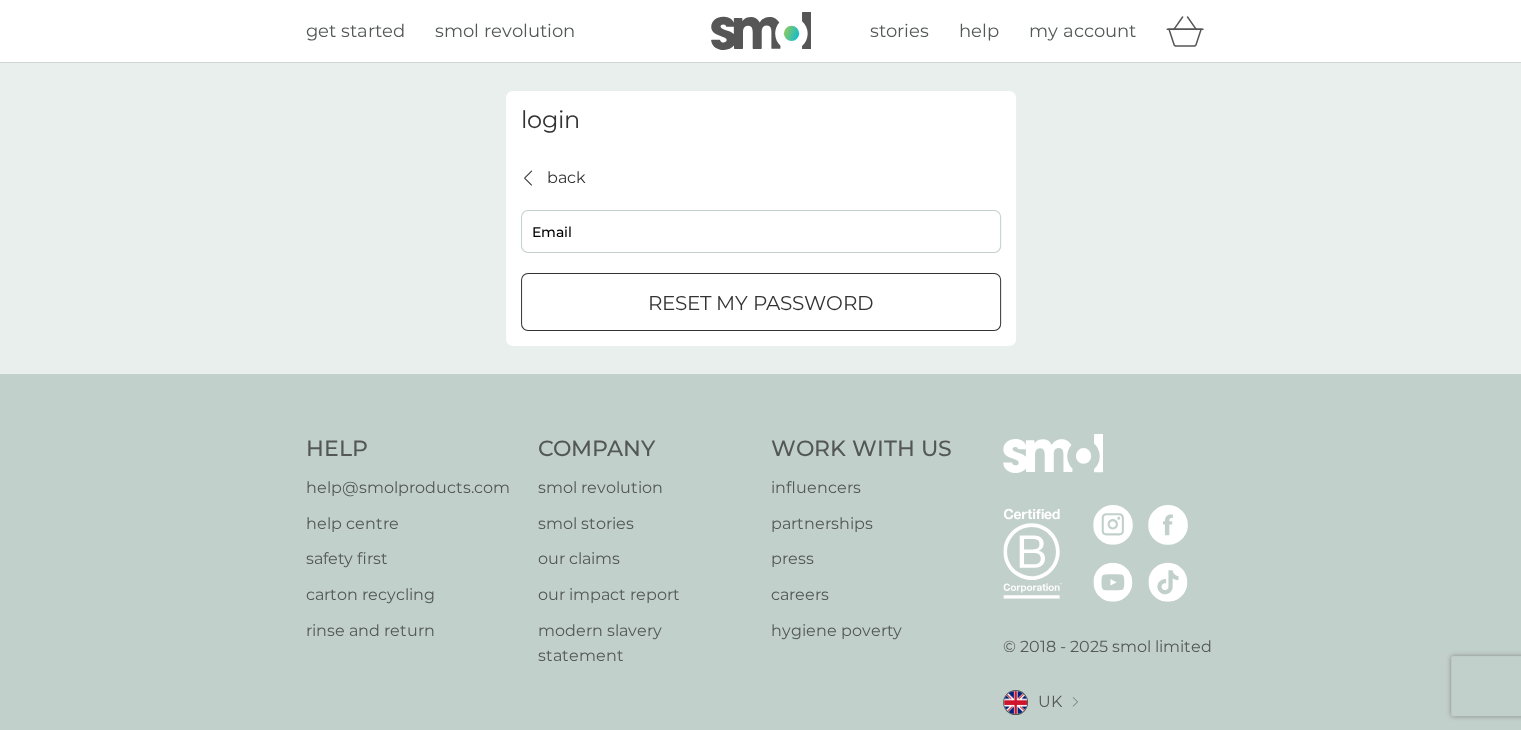 click on "Email" at bounding box center (761, 231) 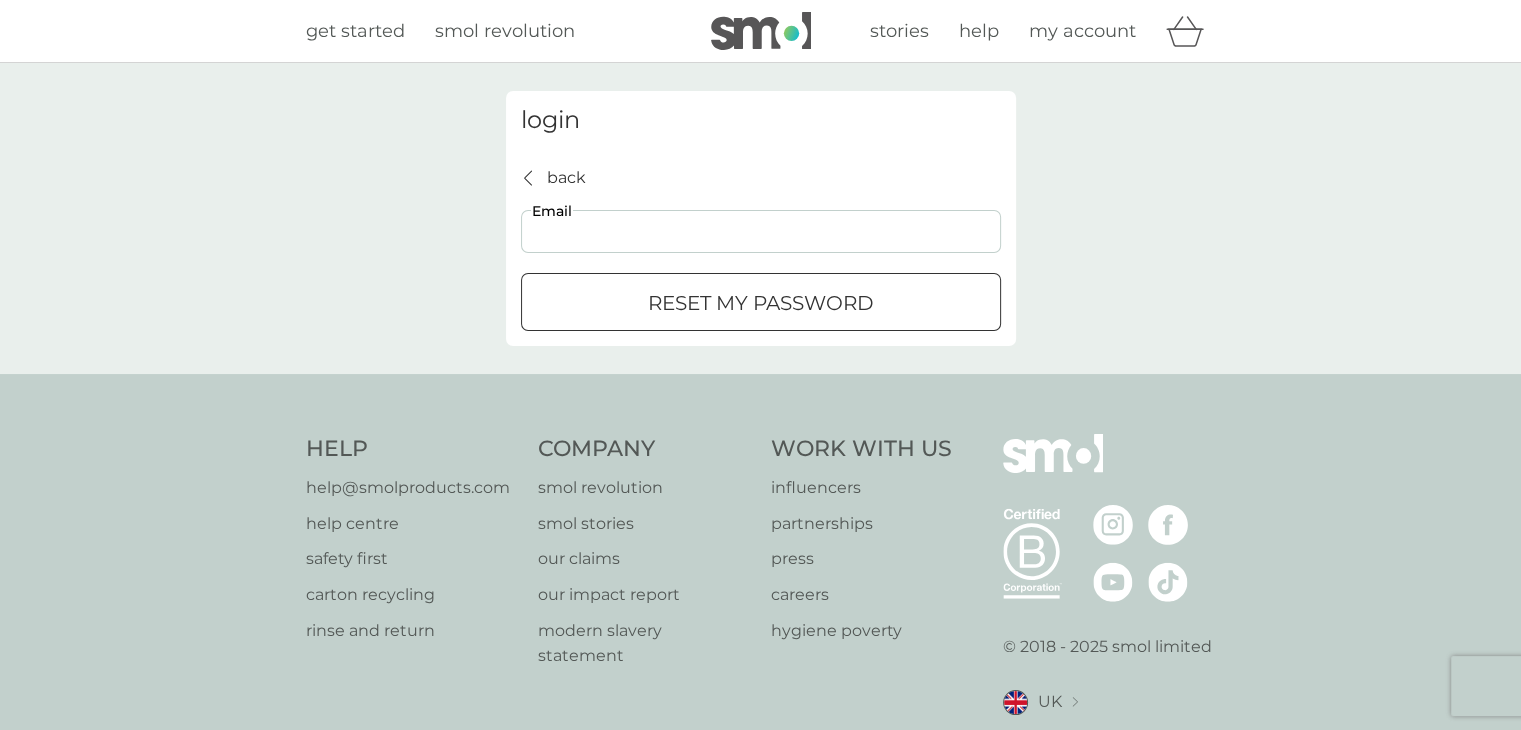 type on "findlindatavares@yahoo.co.uk" 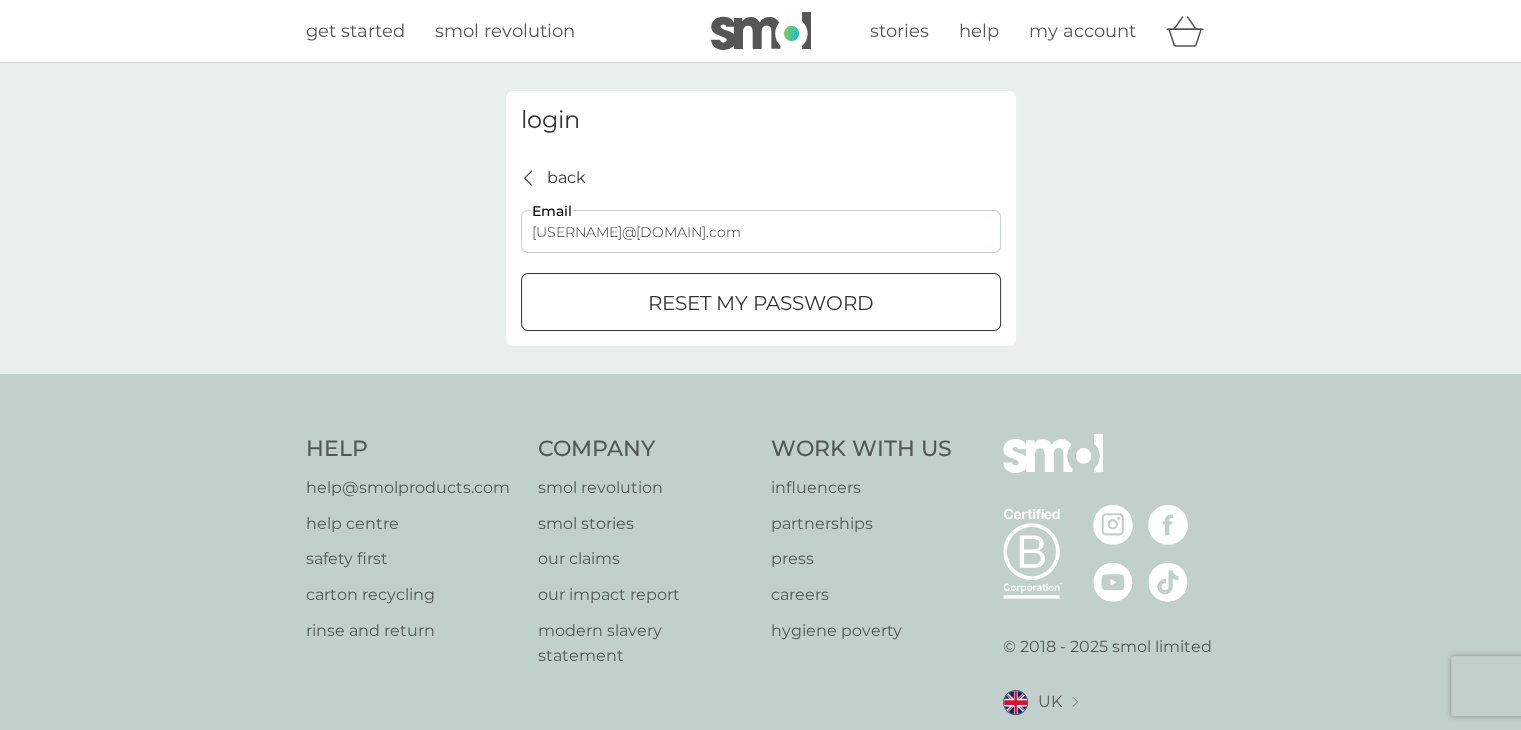 click on "reset my password" at bounding box center [761, 303] 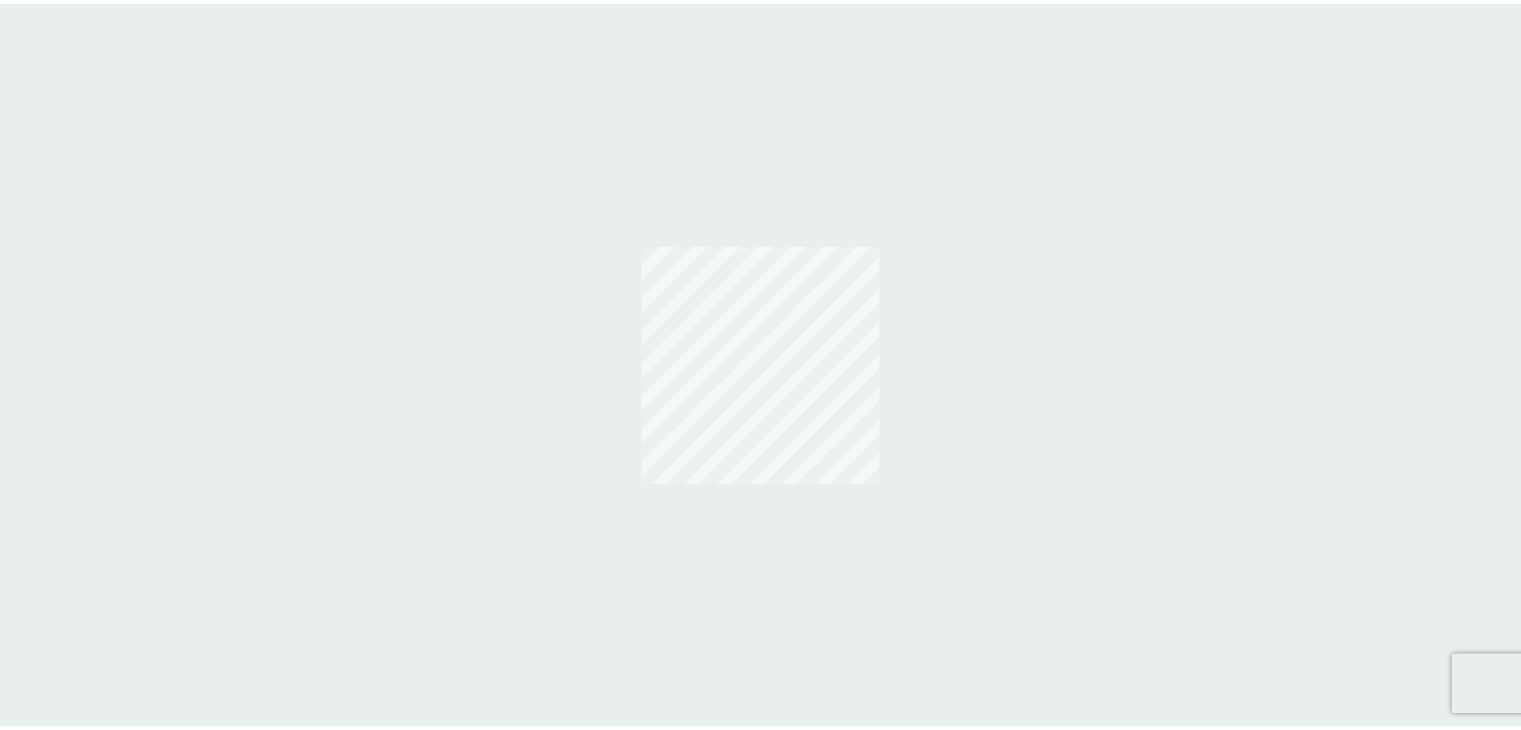 scroll, scrollTop: 0, scrollLeft: 0, axis: both 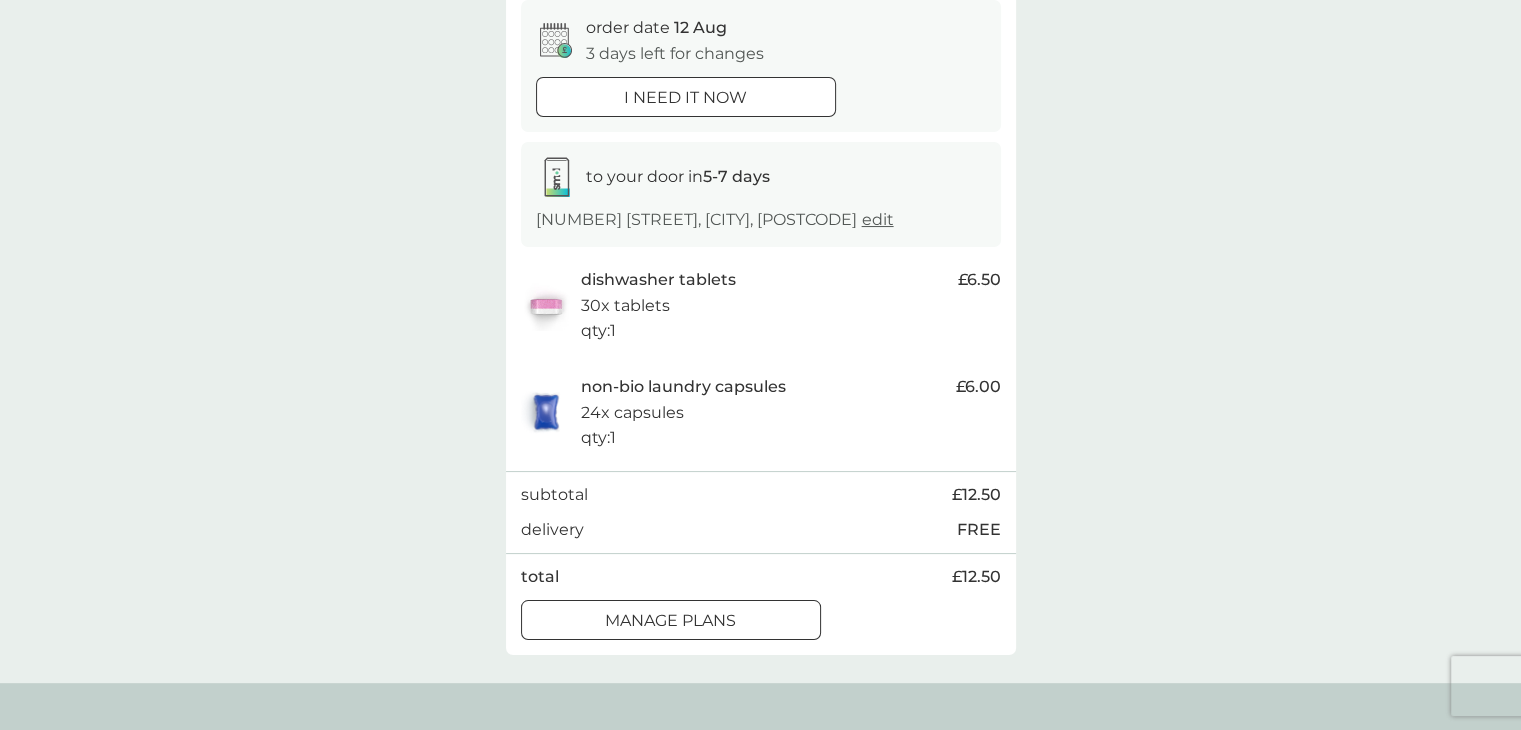 click at bounding box center [671, 620] 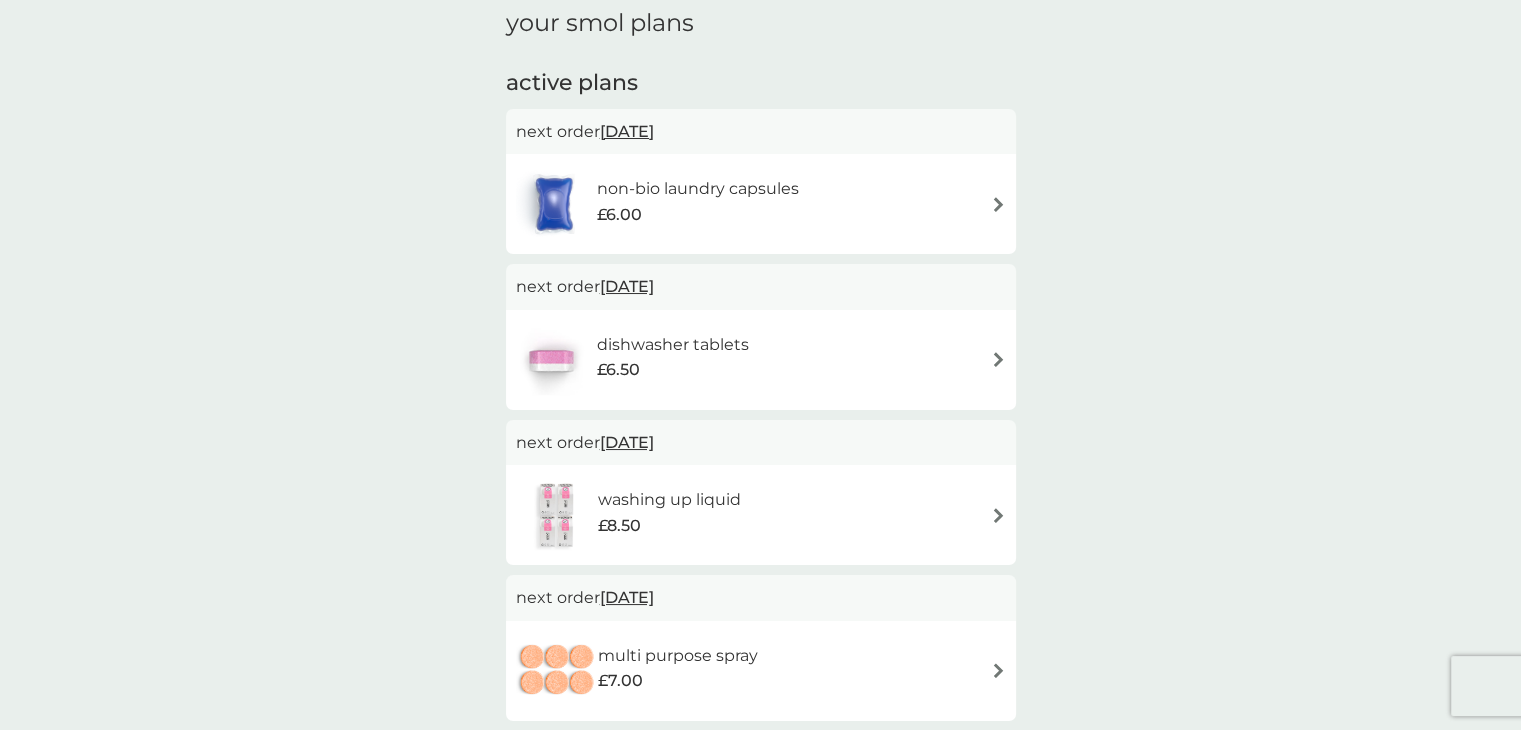 scroll, scrollTop: 0, scrollLeft: 0, axis: both 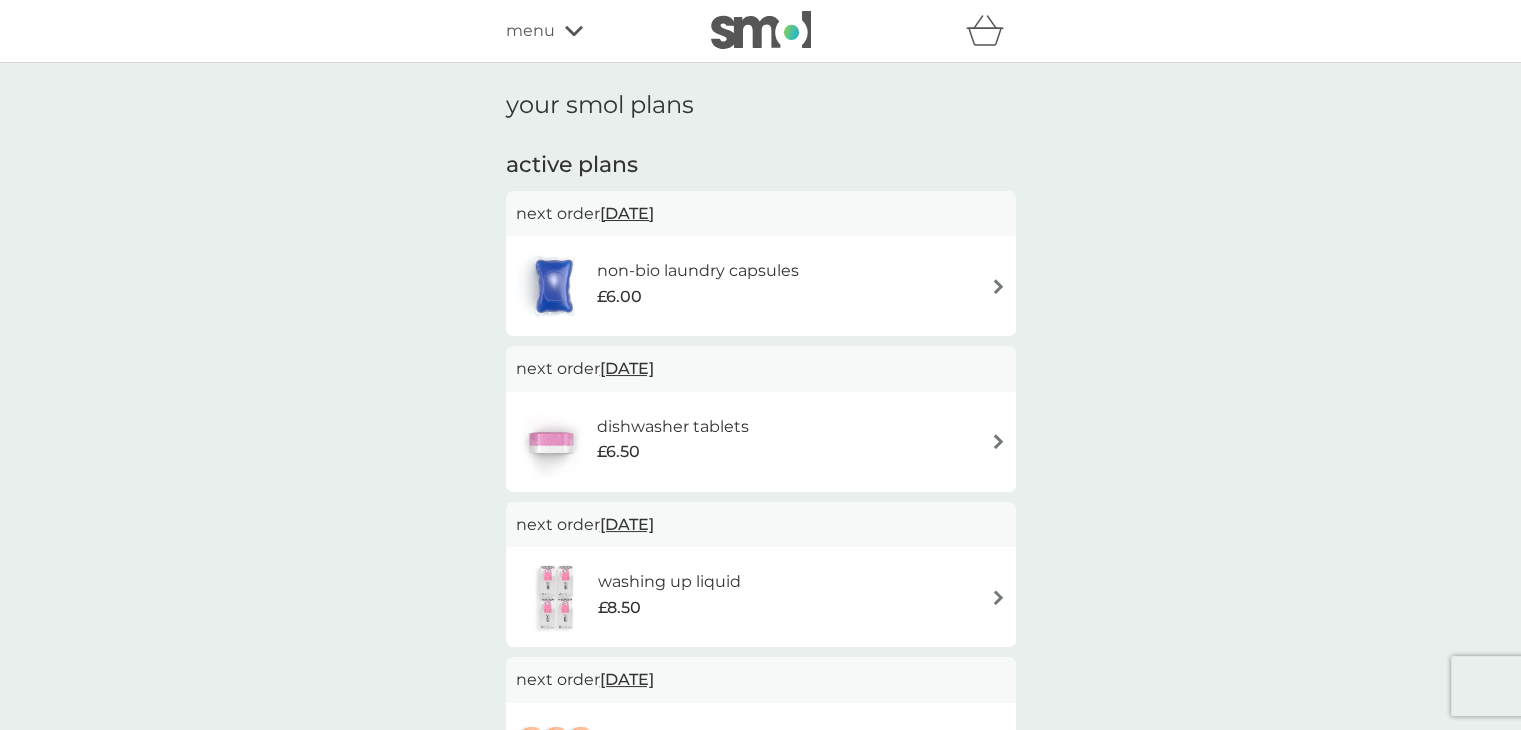 click at bounding box center (998, 286) 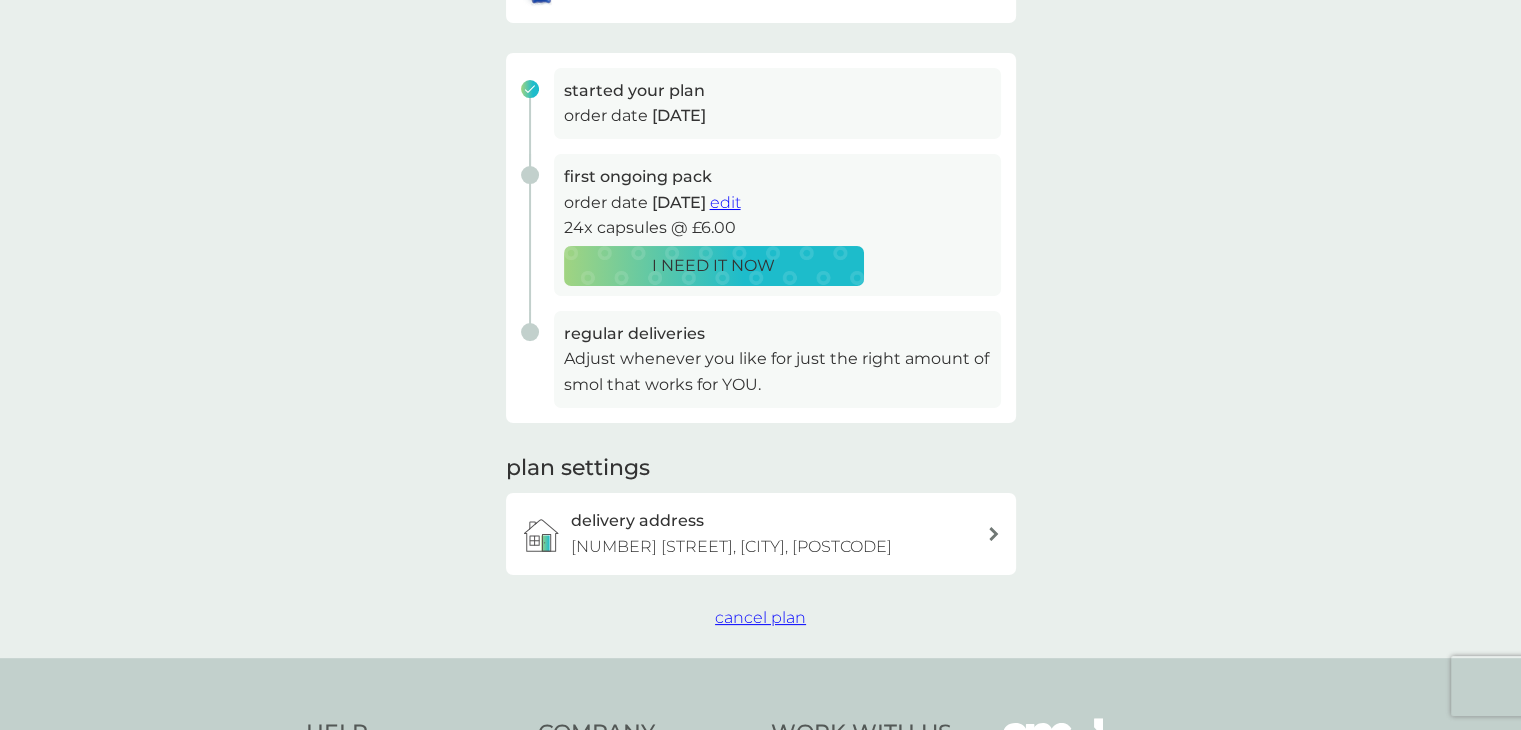 scroll, scrollTop: 400, scrollLeft: 0, axis: vertical 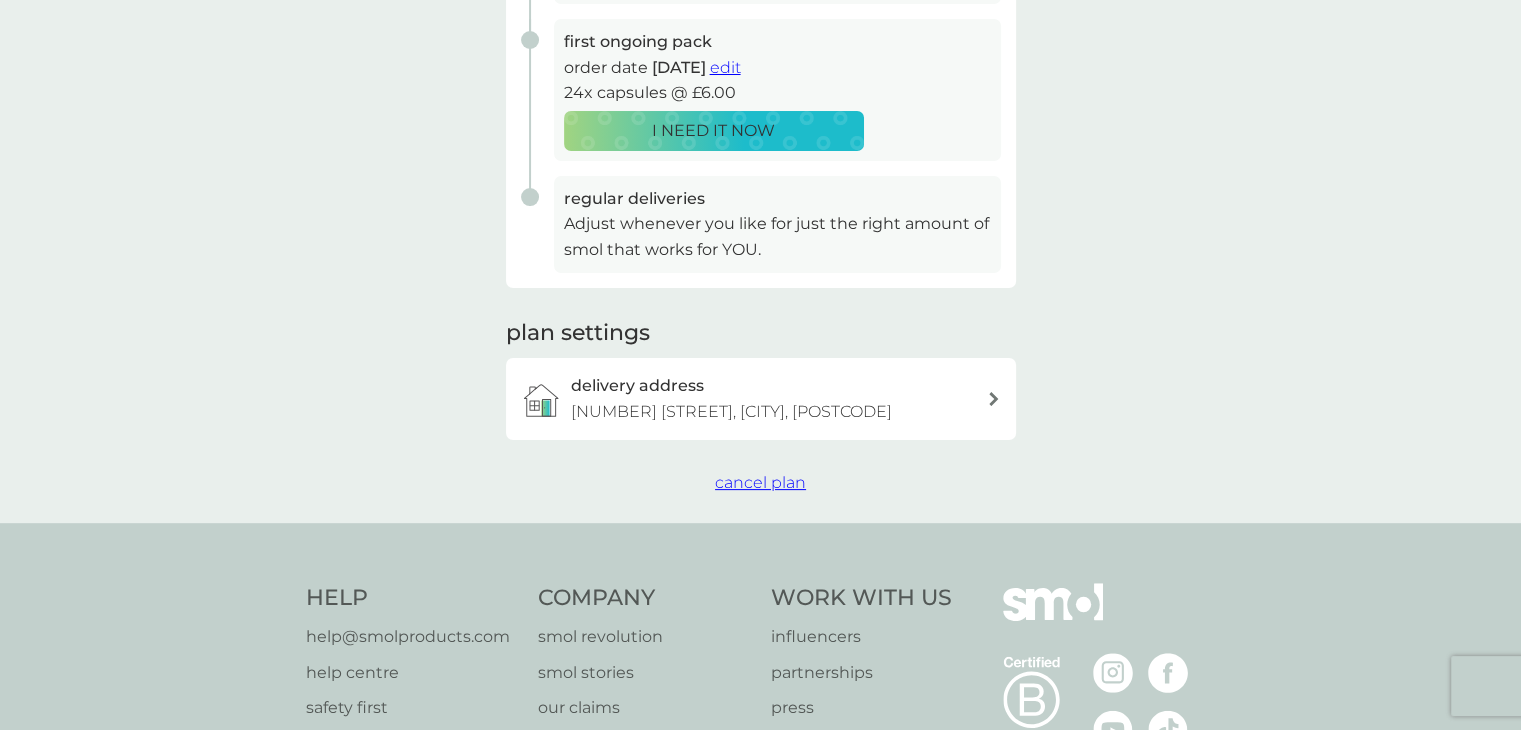 click on "cancel plan" at bounding box center (760, 482) 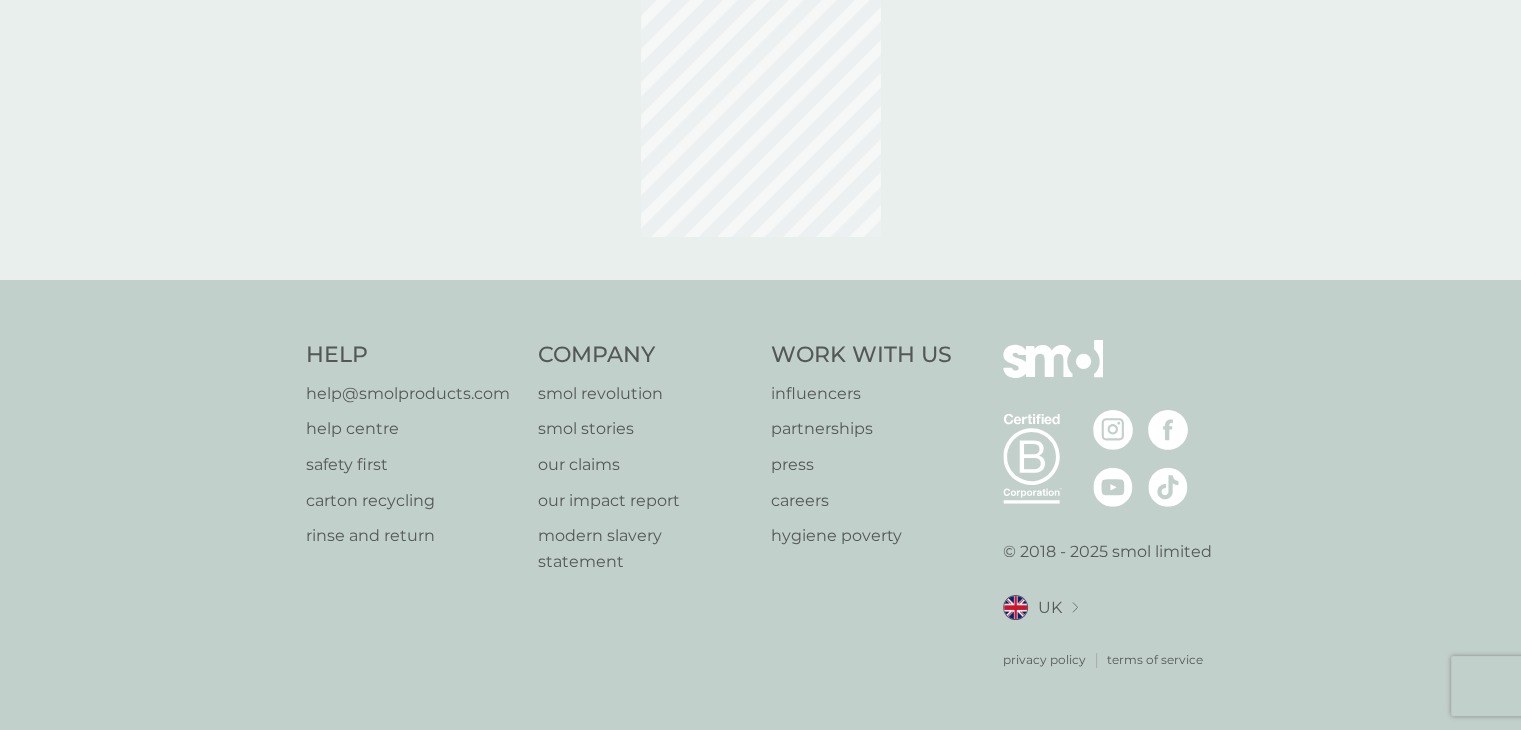 scroll, scrollTop: 0, scrollLeft: 0, axis: both 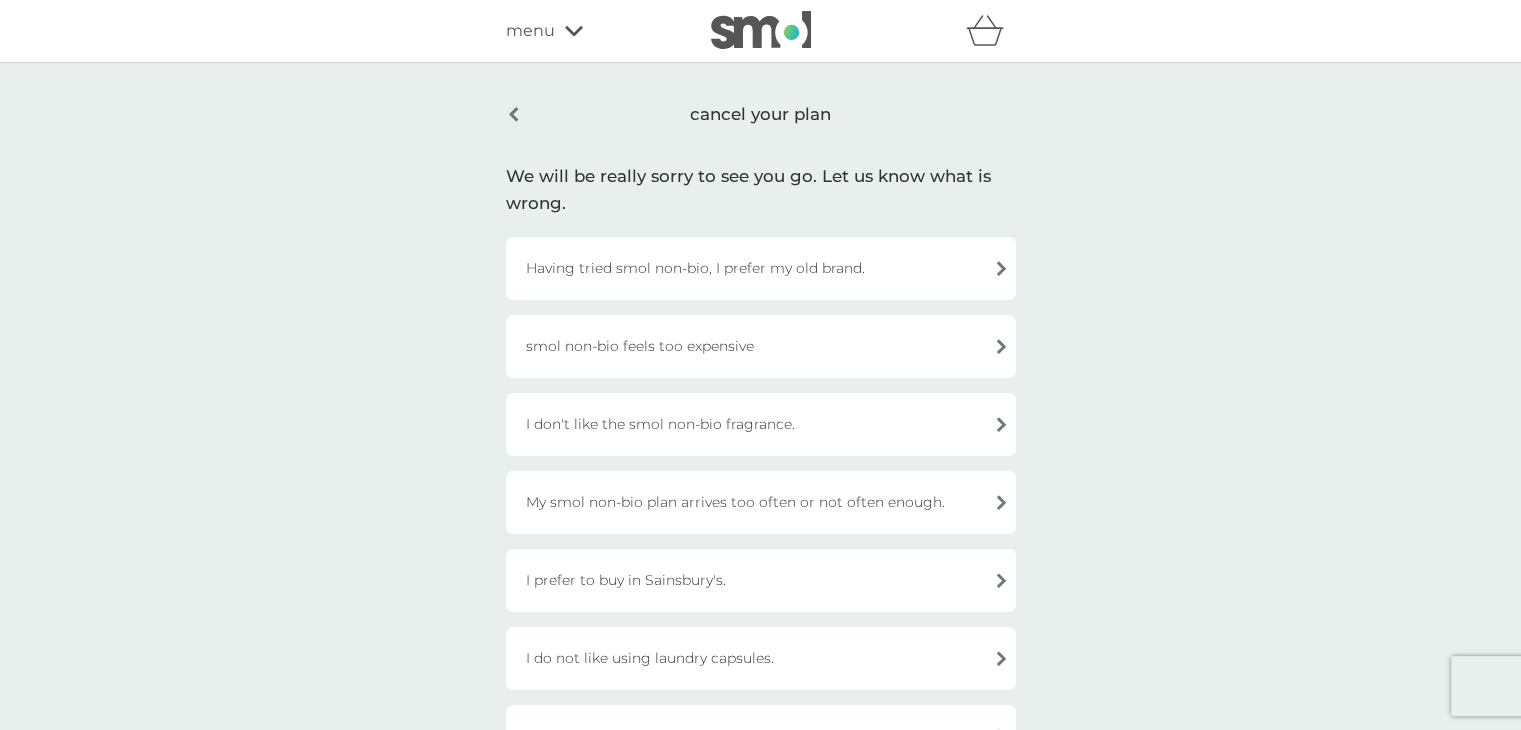 click on "I don't like the smol non-bio fragrance." at bounding box center (761, 424) 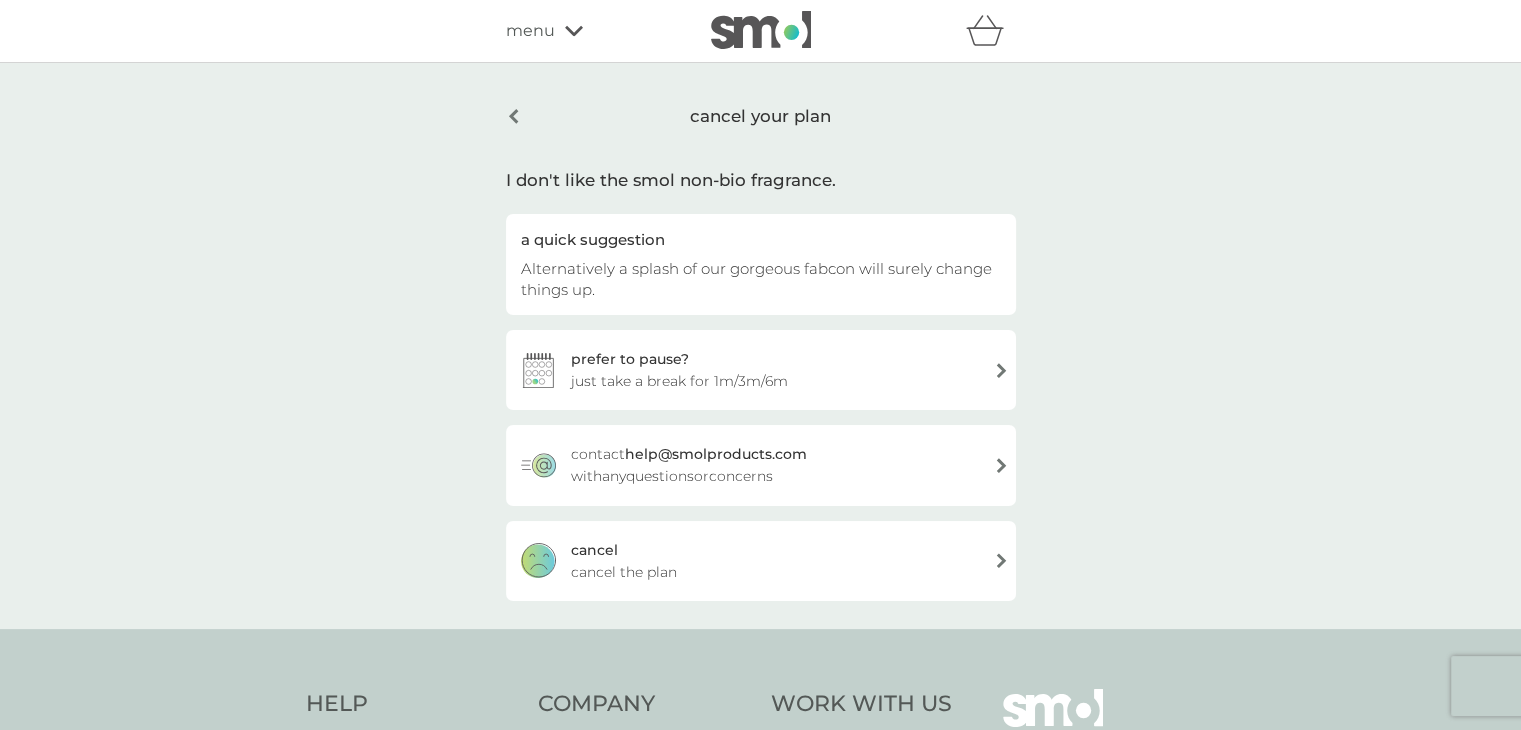 click on "cancel cancel the plan" at bounding box center [761, 561] 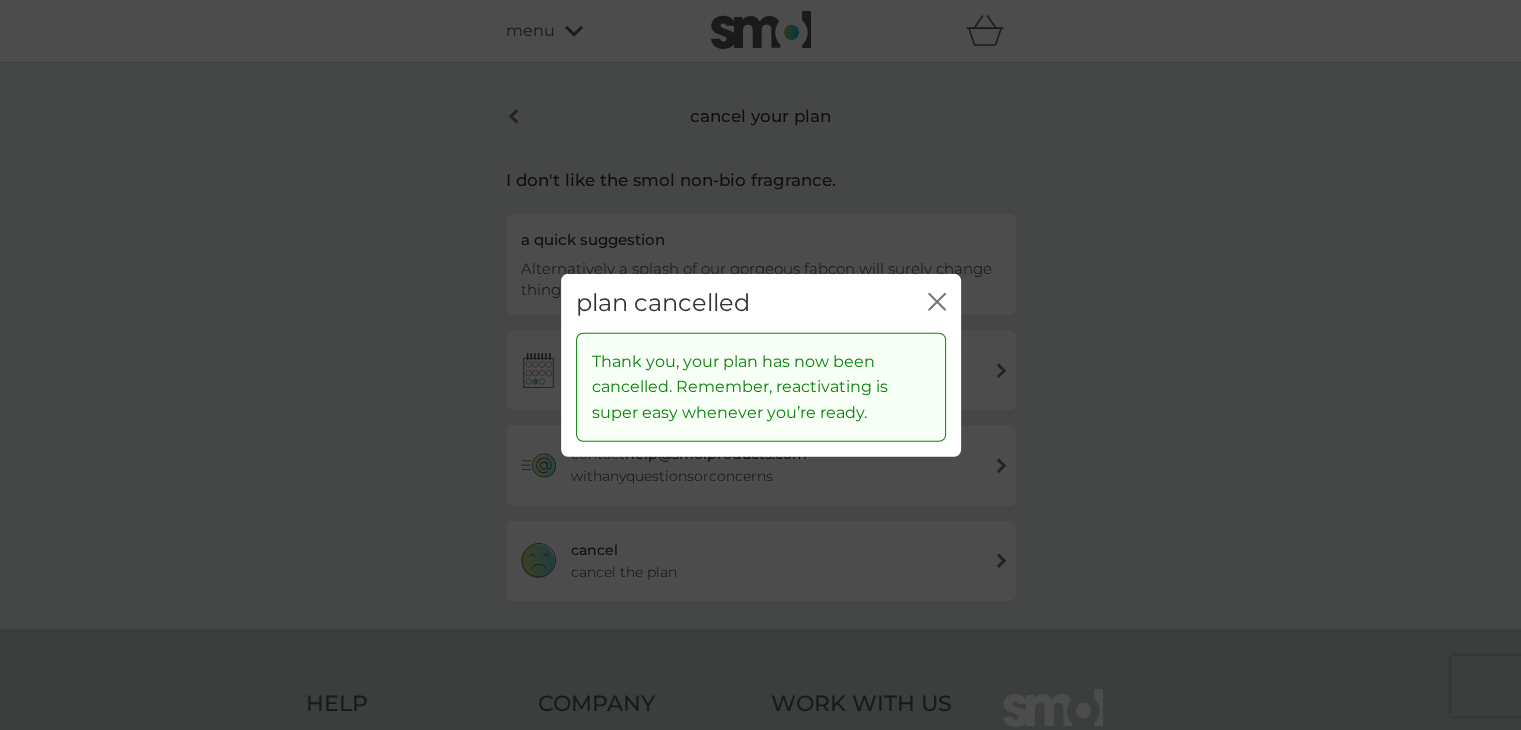 click on "close" 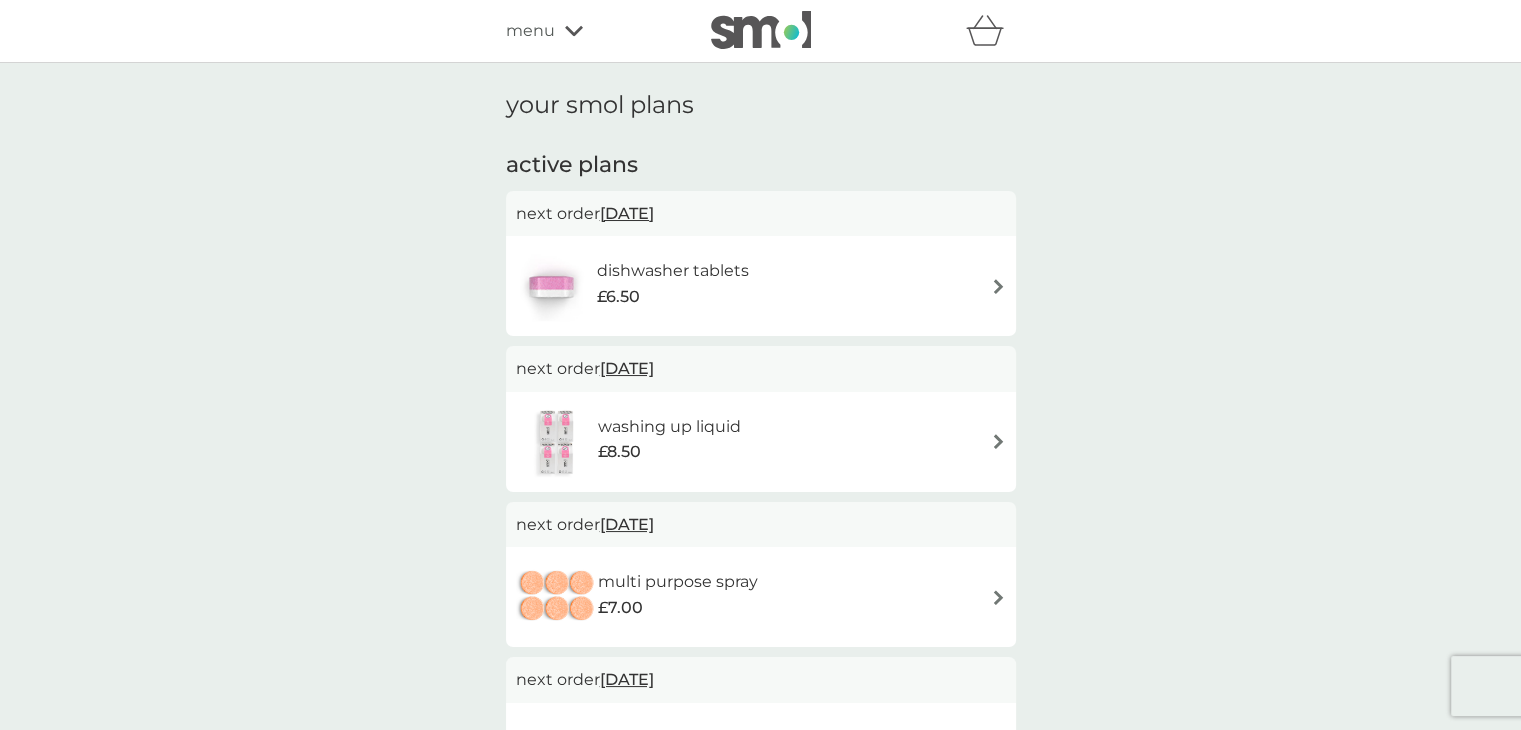click on "washing up liquid £8.50" at bounding box center [761, 442] 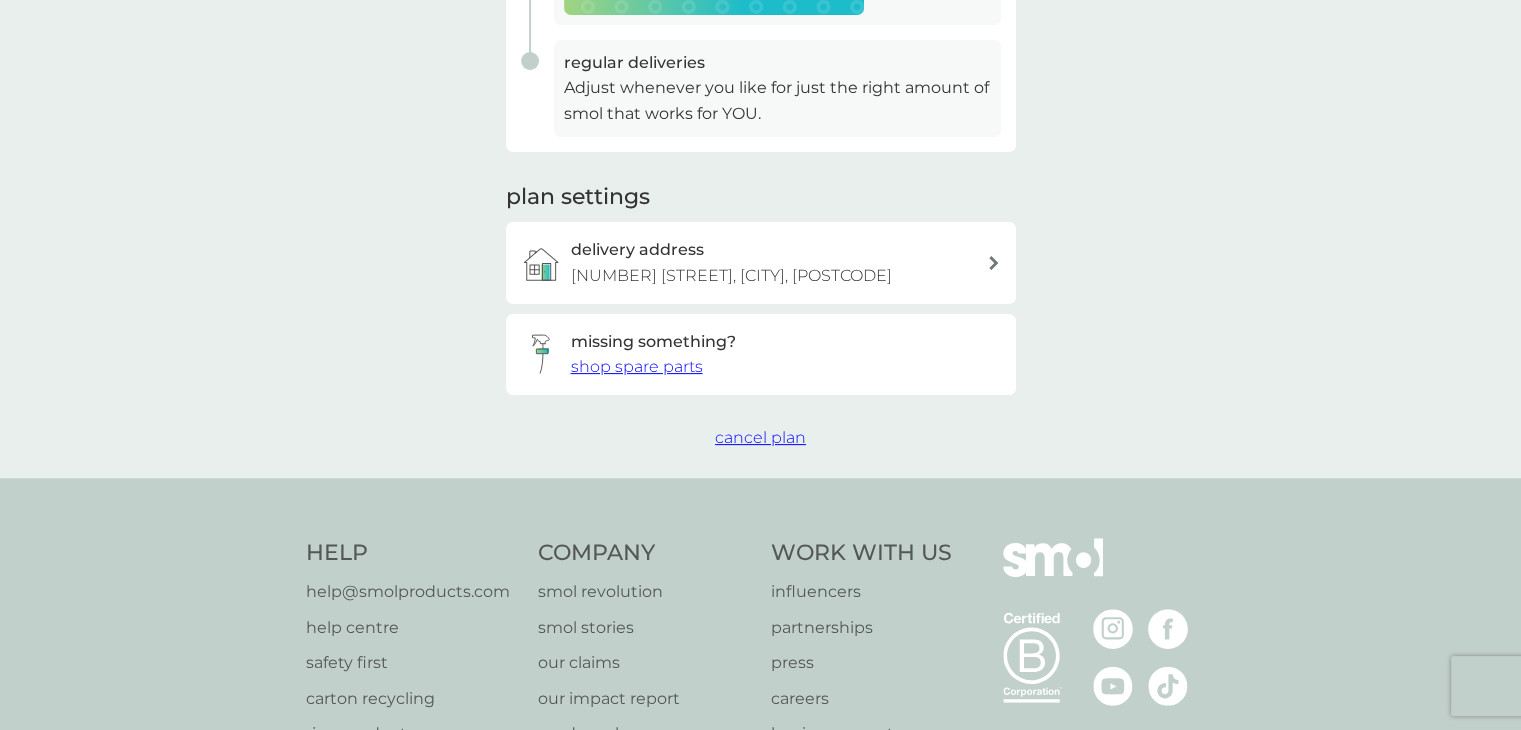 scroll, scrollTop: 534, scrollLeft: 0, axis: vertical 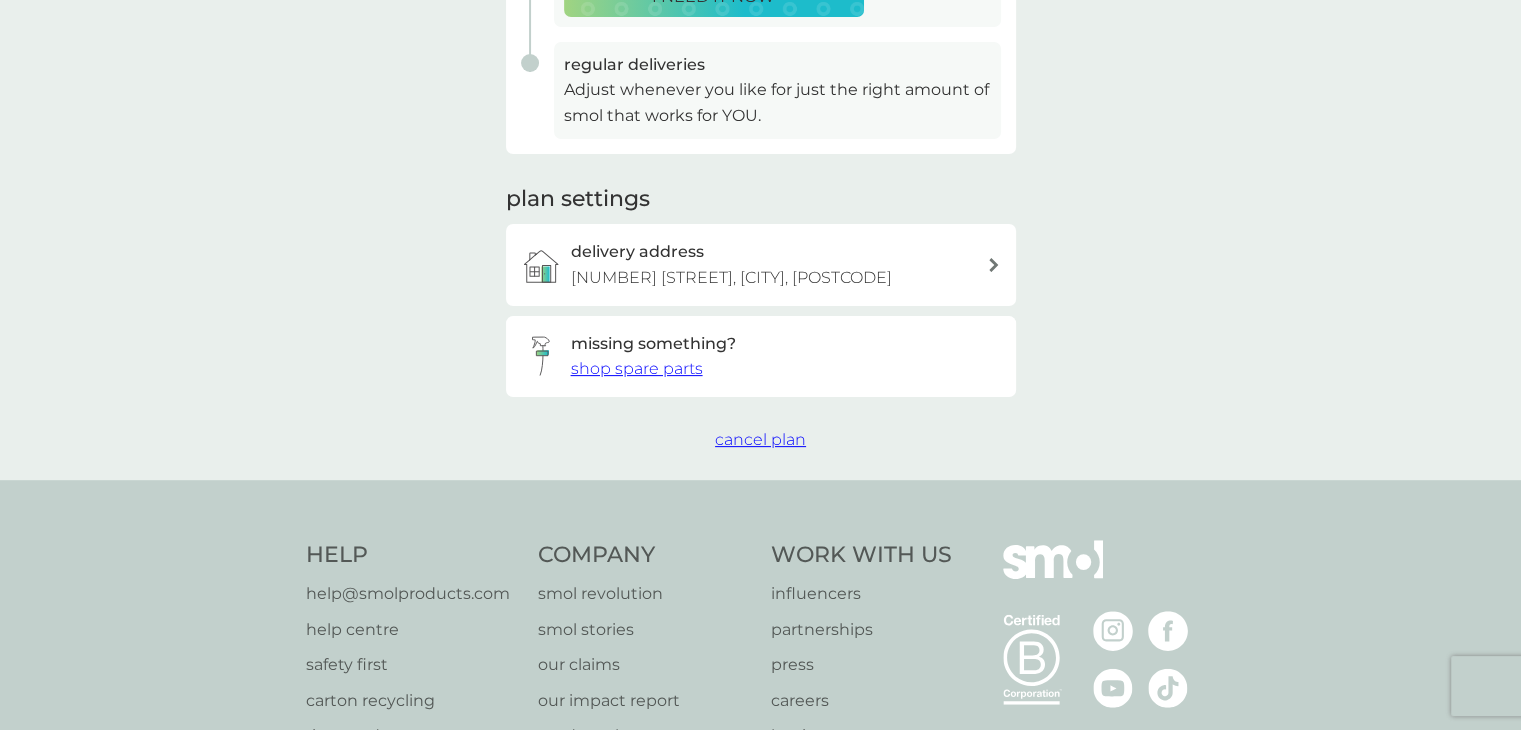 click on "cancel plan" at bounding box center [760, 439] 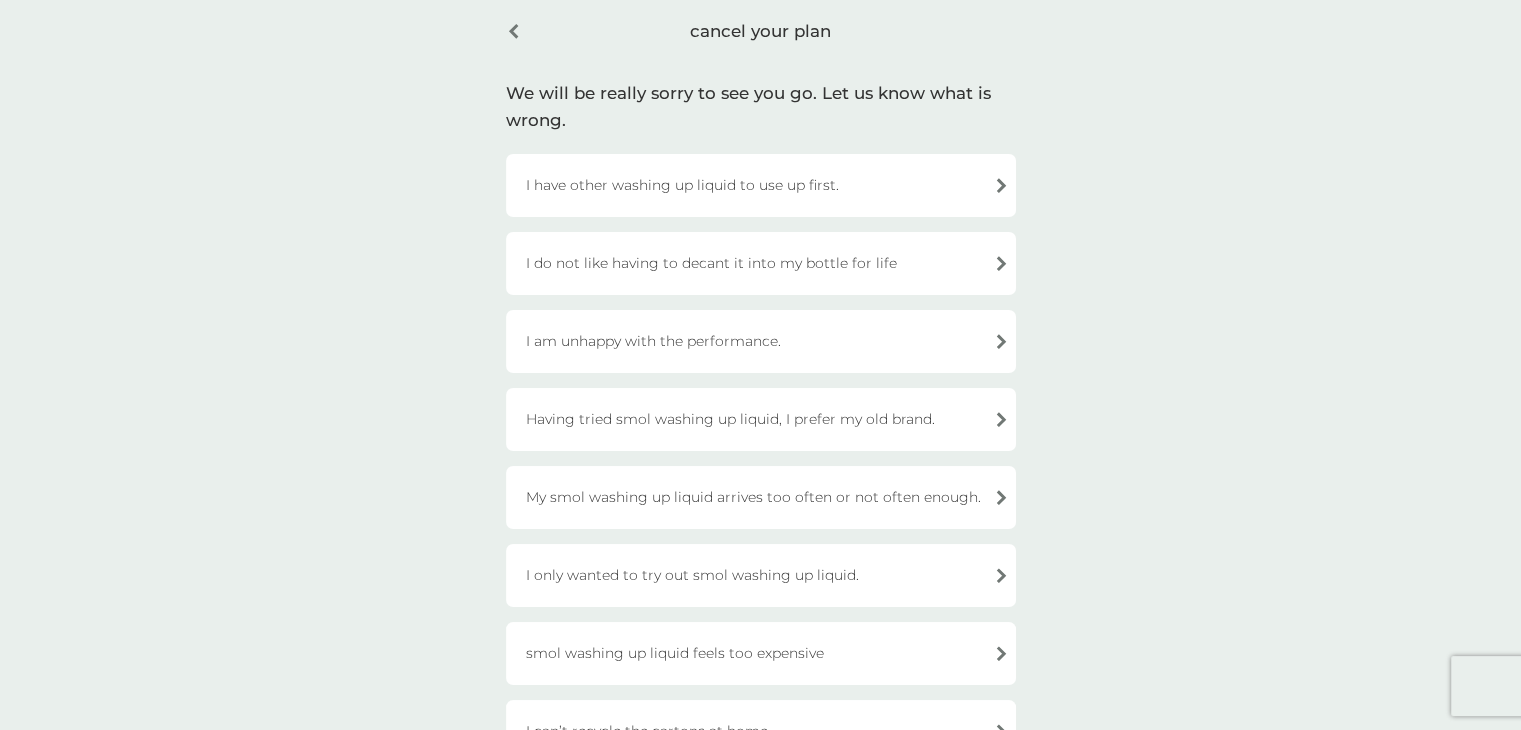 scroll, scrollTop: 200, scrollLeft: 0, axis: vertical 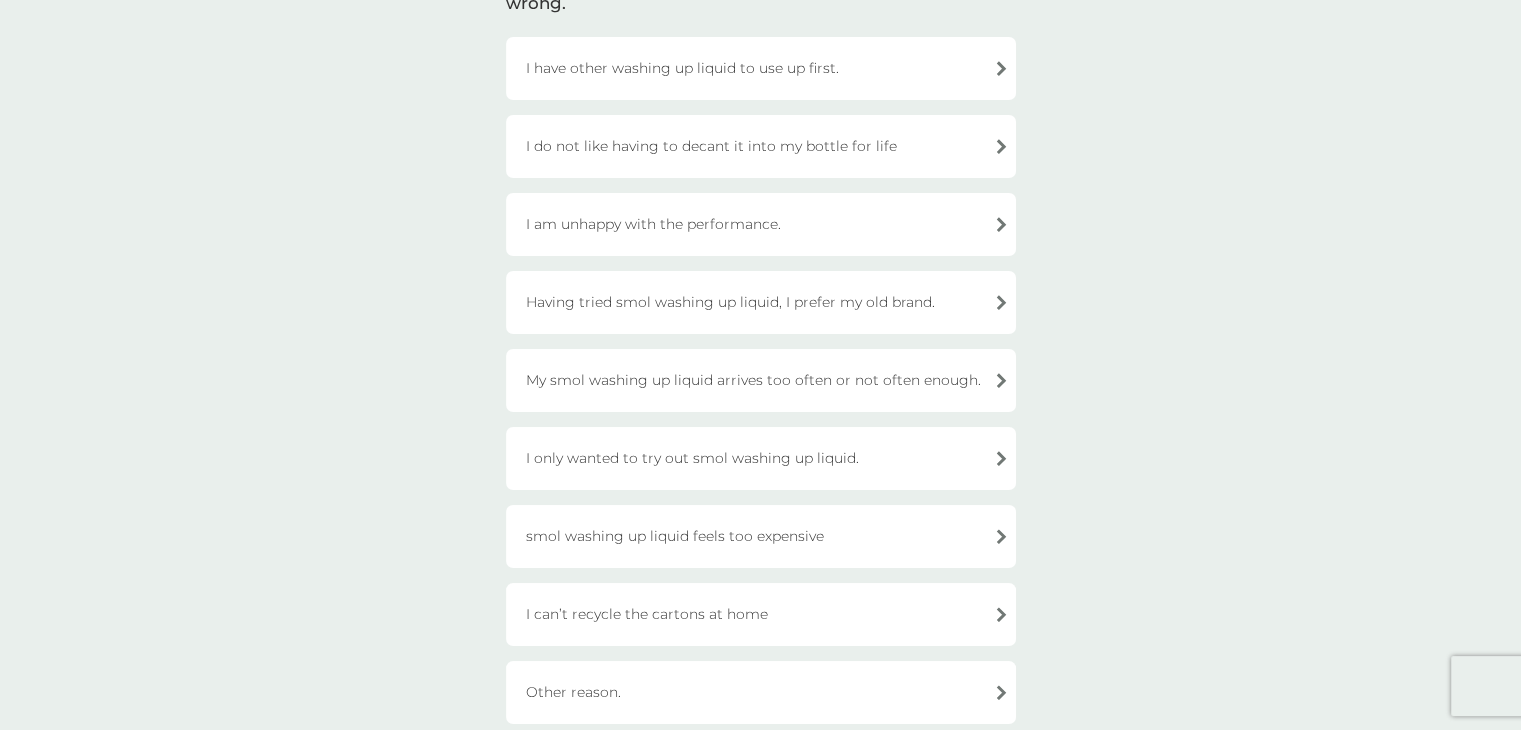 click on "I only wanted to try out smol washing up liquid." at bounding box center [761, 458] 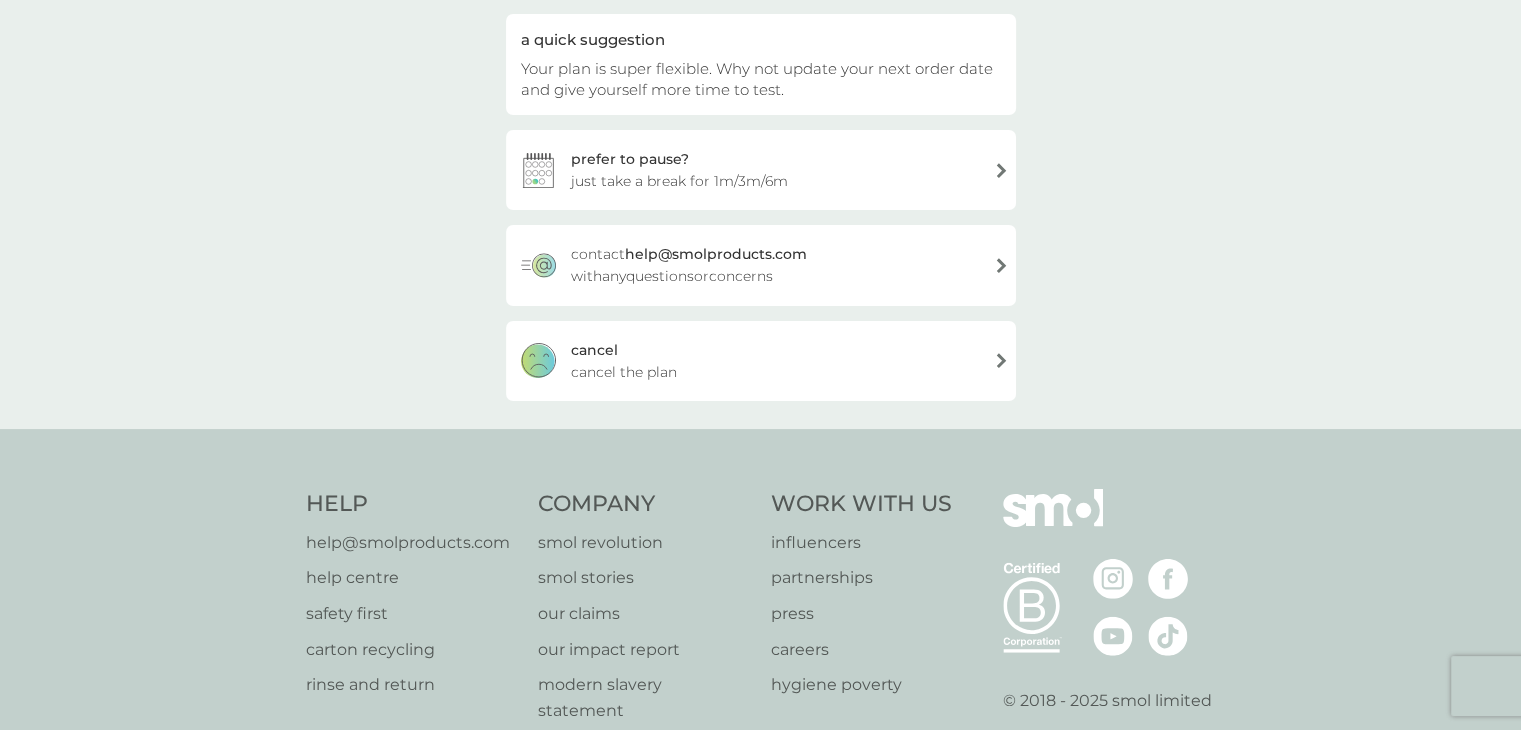 click on "cancel cancel the plan" at bounding box center (761, 361) 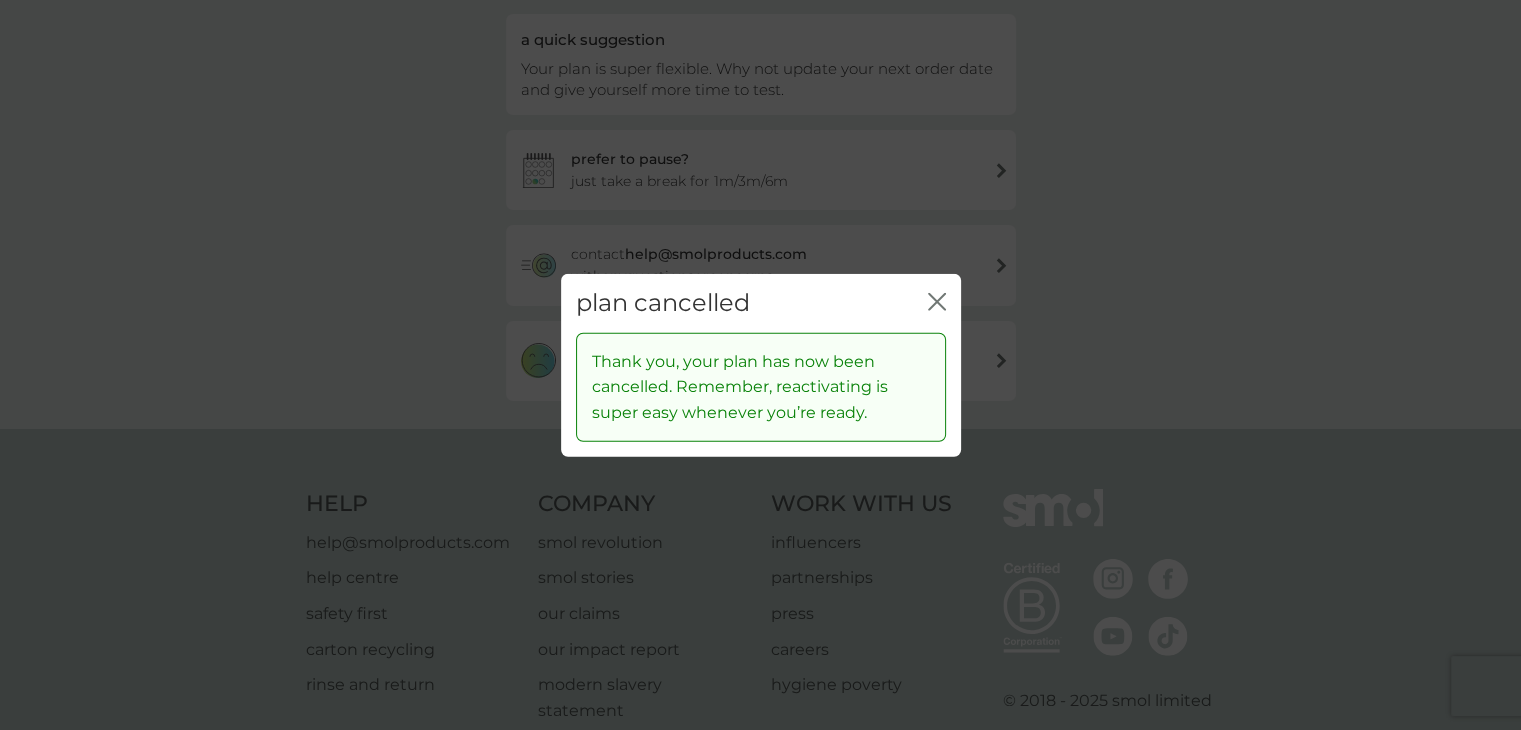 click 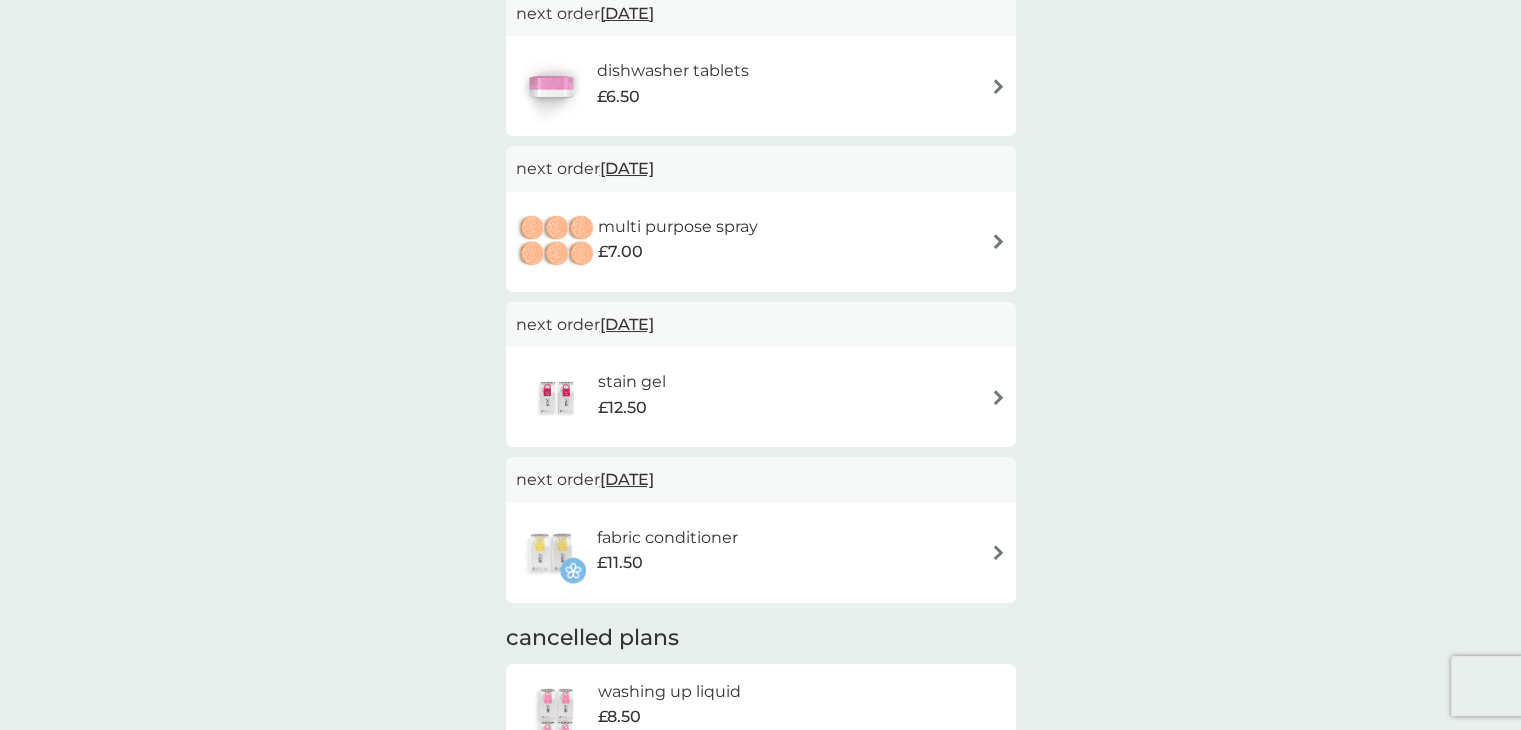 scroll, scrollTop: 0, scrollLeft: 0, axis: both 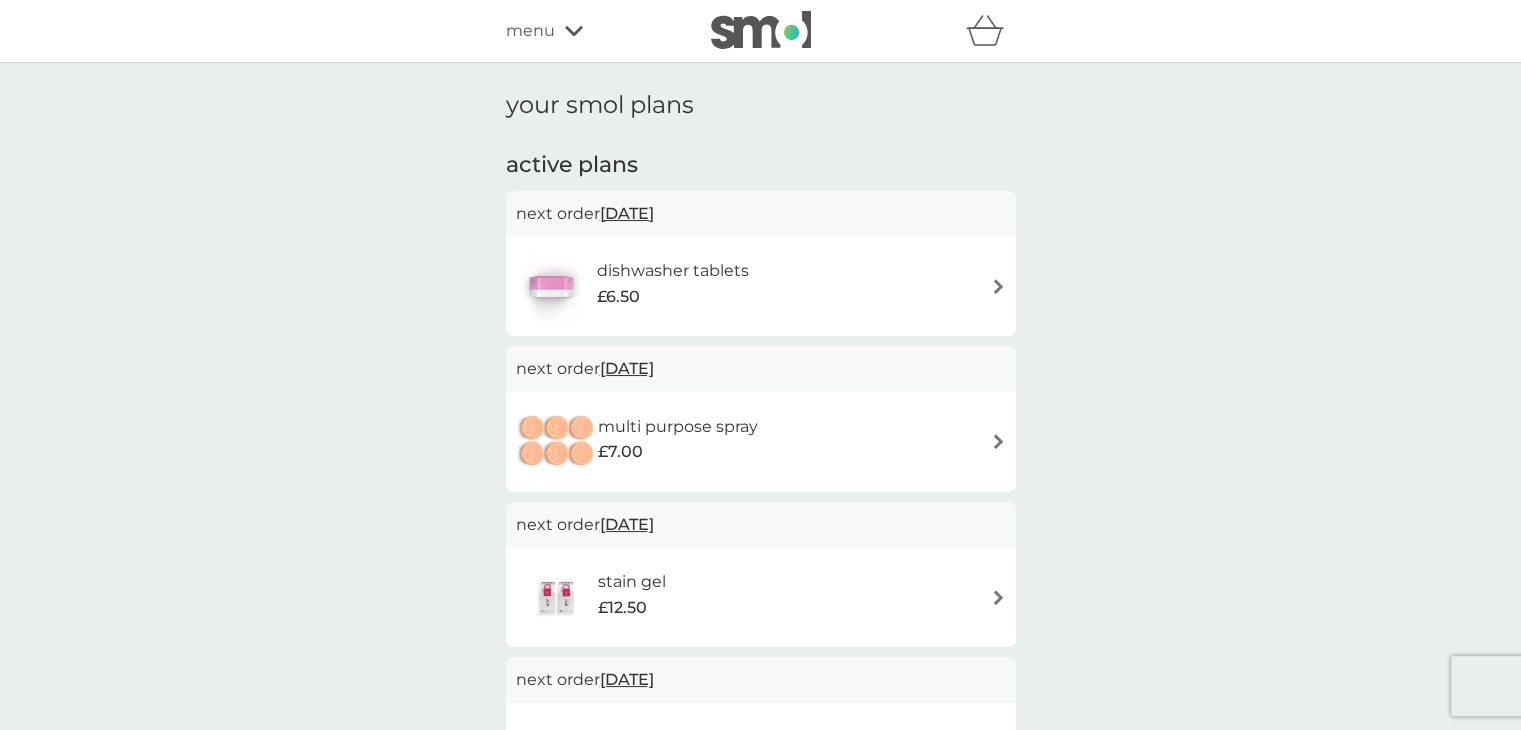 click at bounding box center (998, 441) 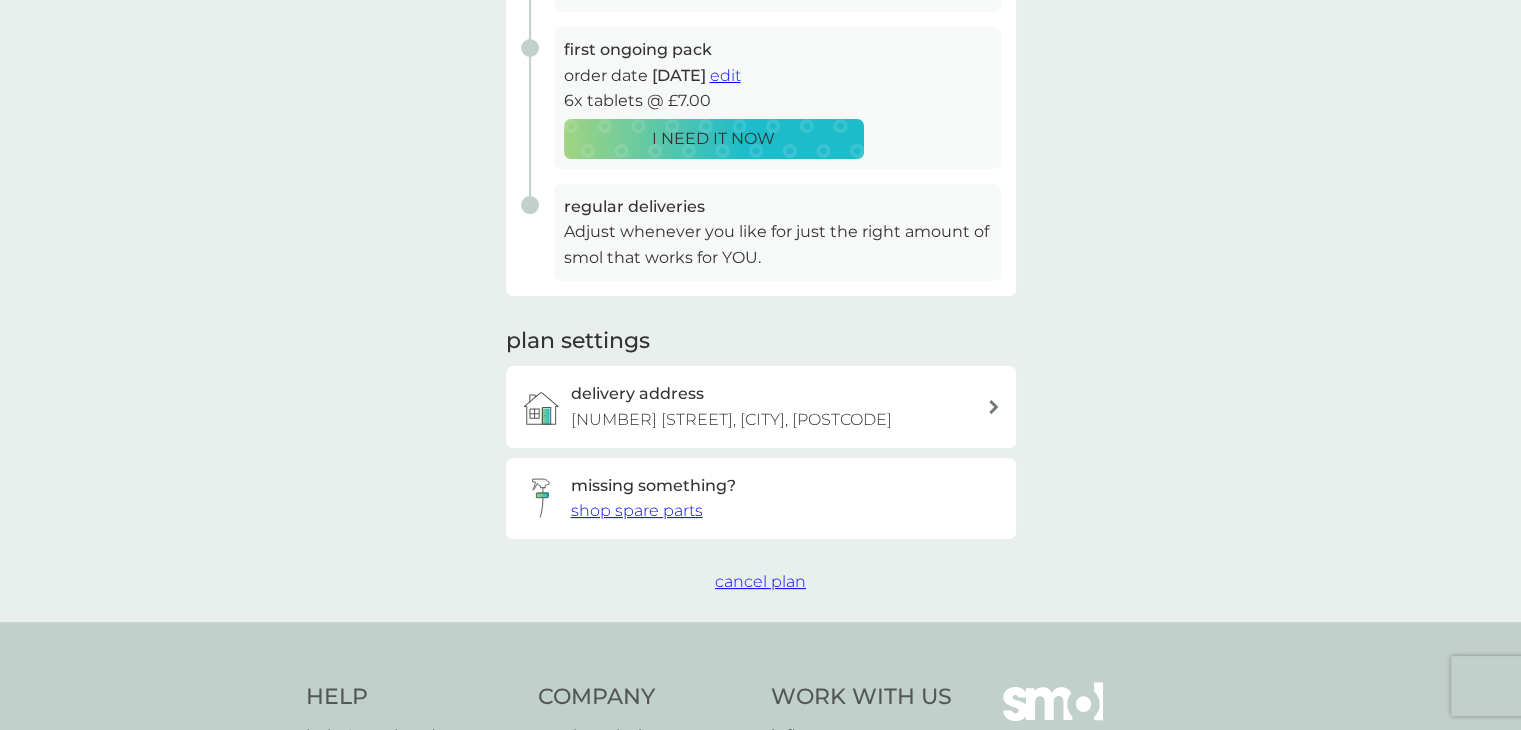 scroll, scrollTop: 400, scrollLeft: 0, axis: vertical 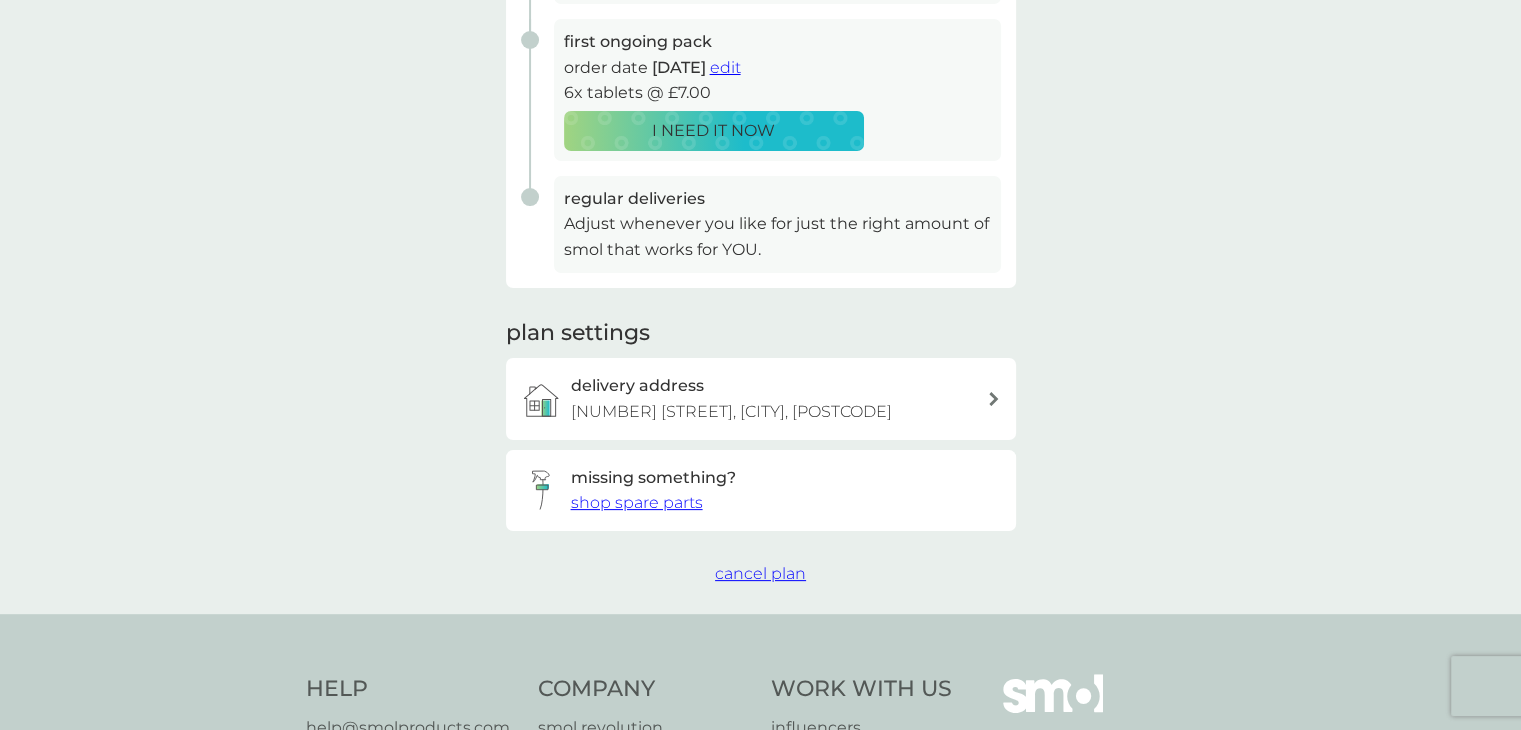 click on "cancel plan" at bounding box center (760, 573) 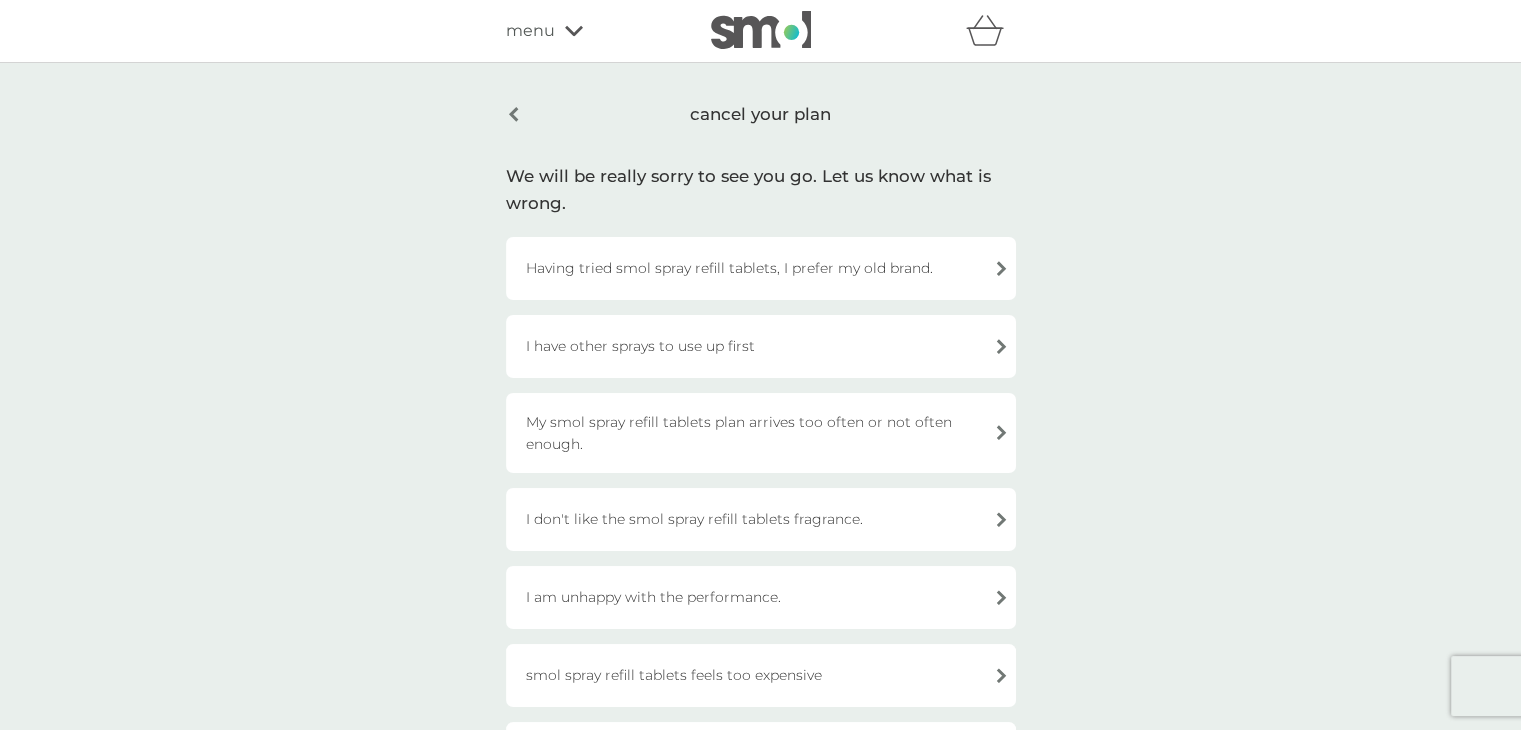 click on "Having tried smol spray refill tablets, I prefer my old brand." at bounding box center (761, 268) 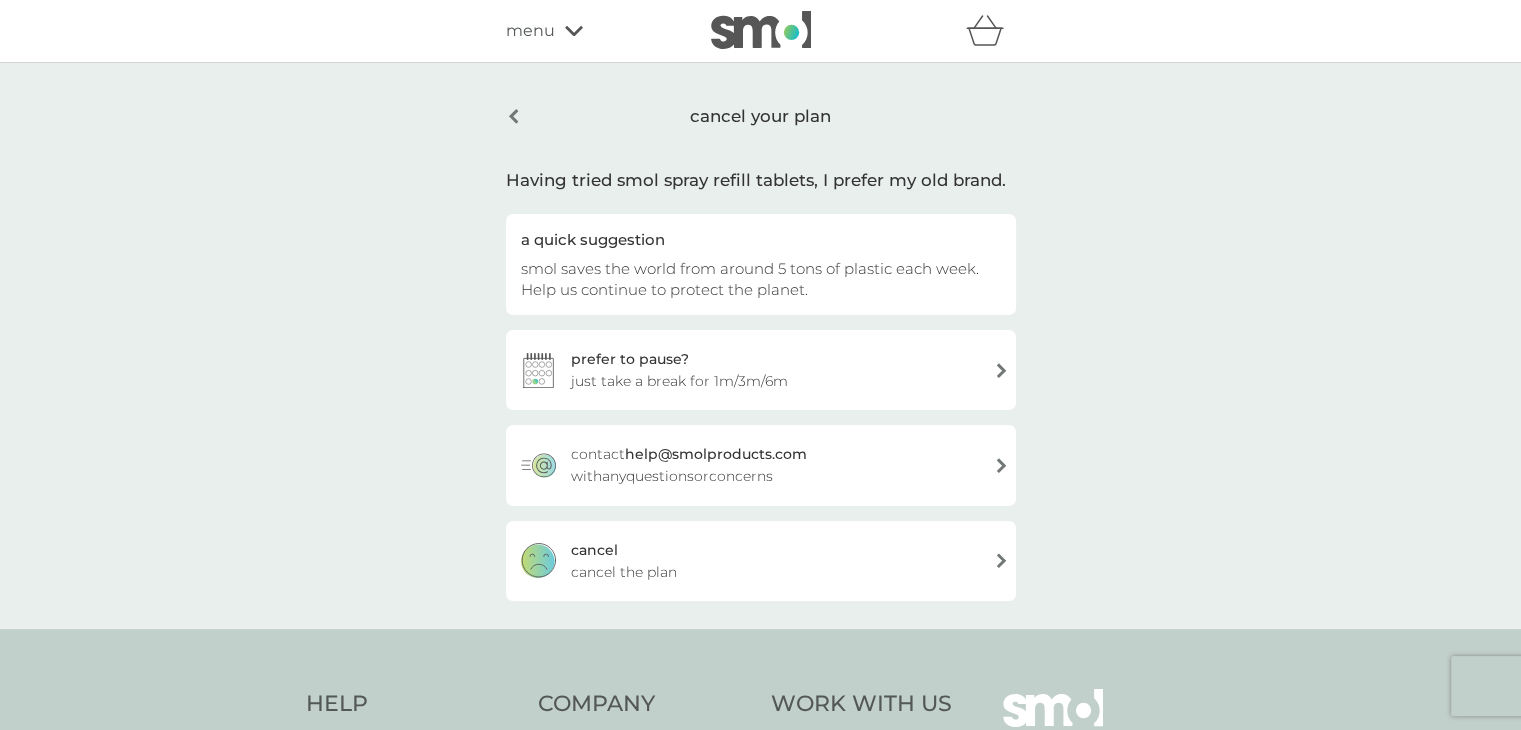 click on "cancel the plan" at bounding box center (624, 572) 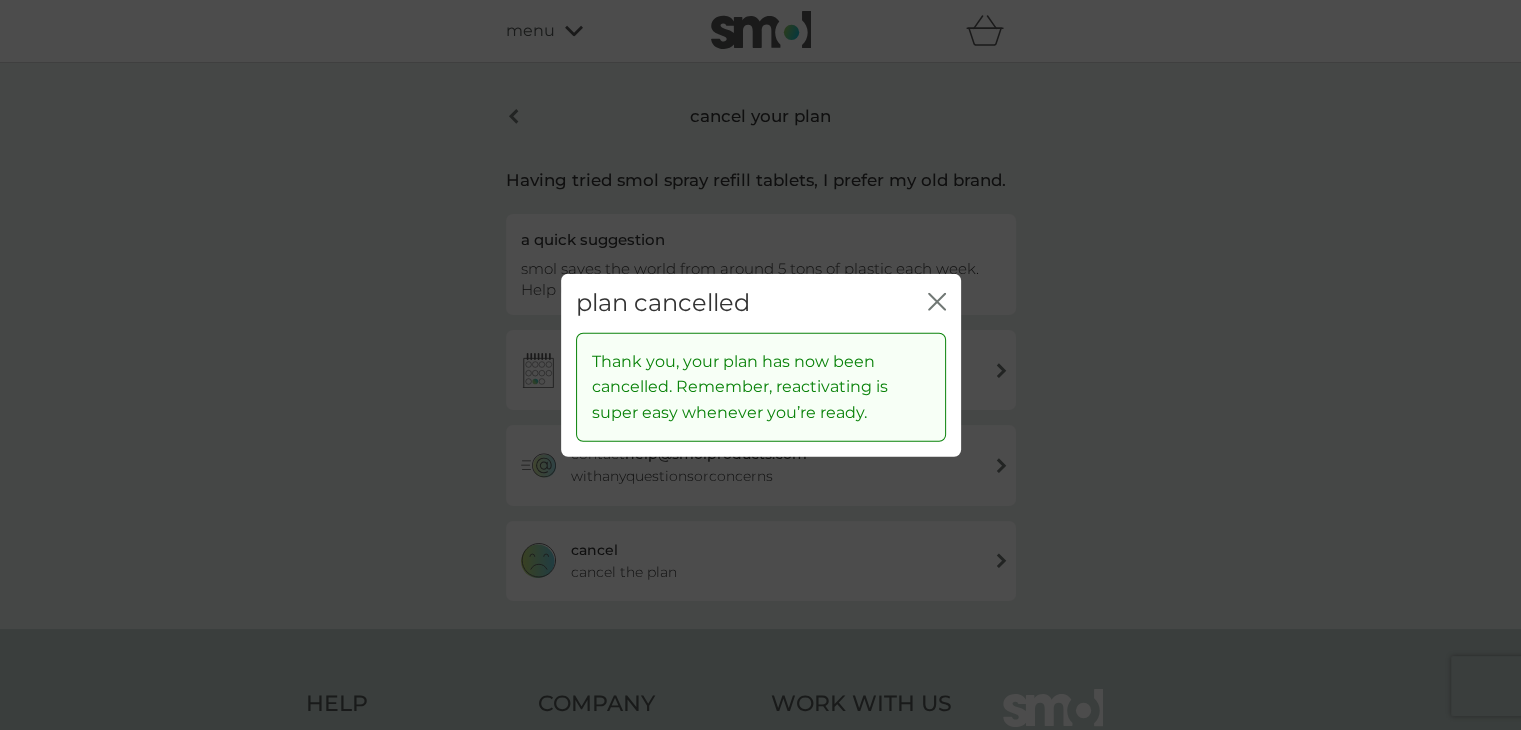 click on "close" 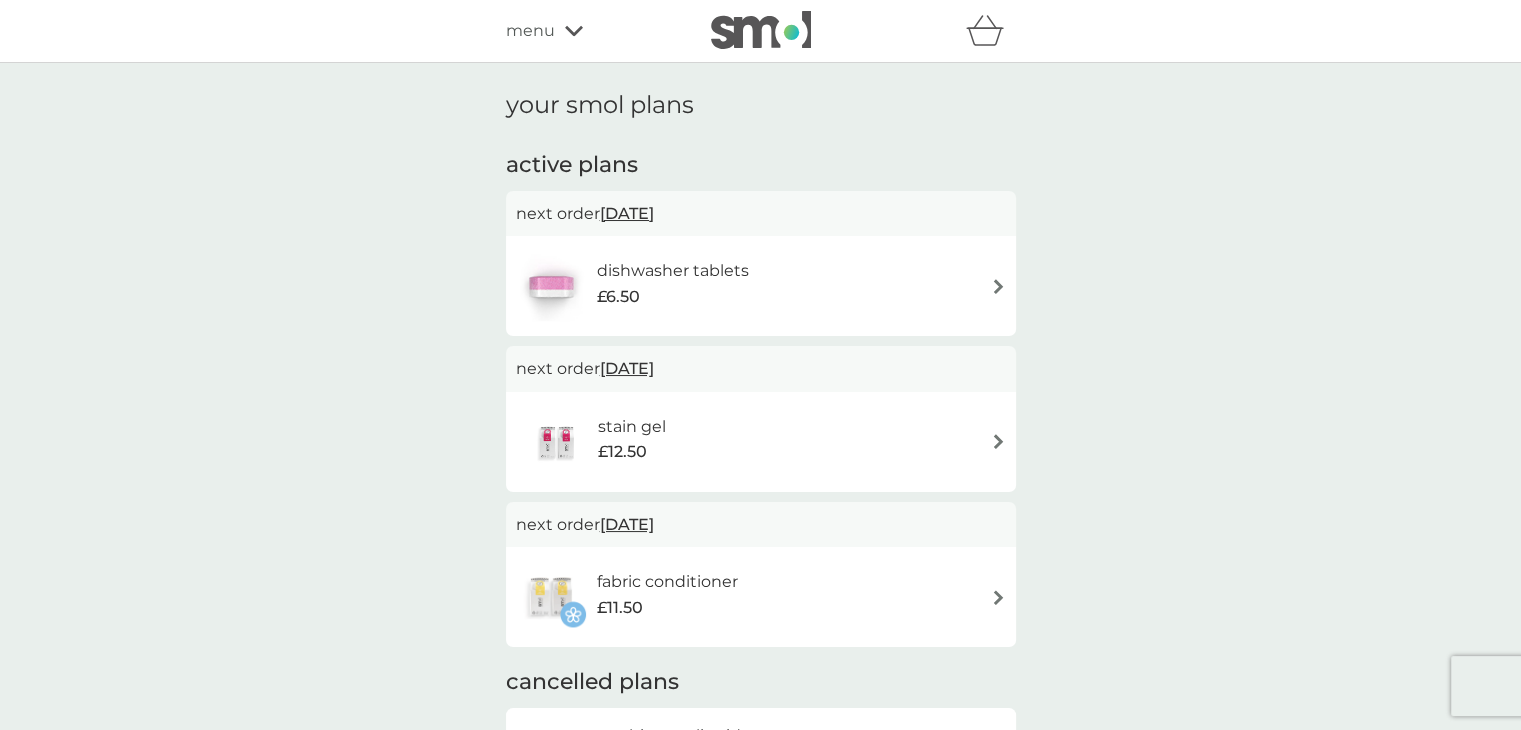 click at bounding box center [998, 286] 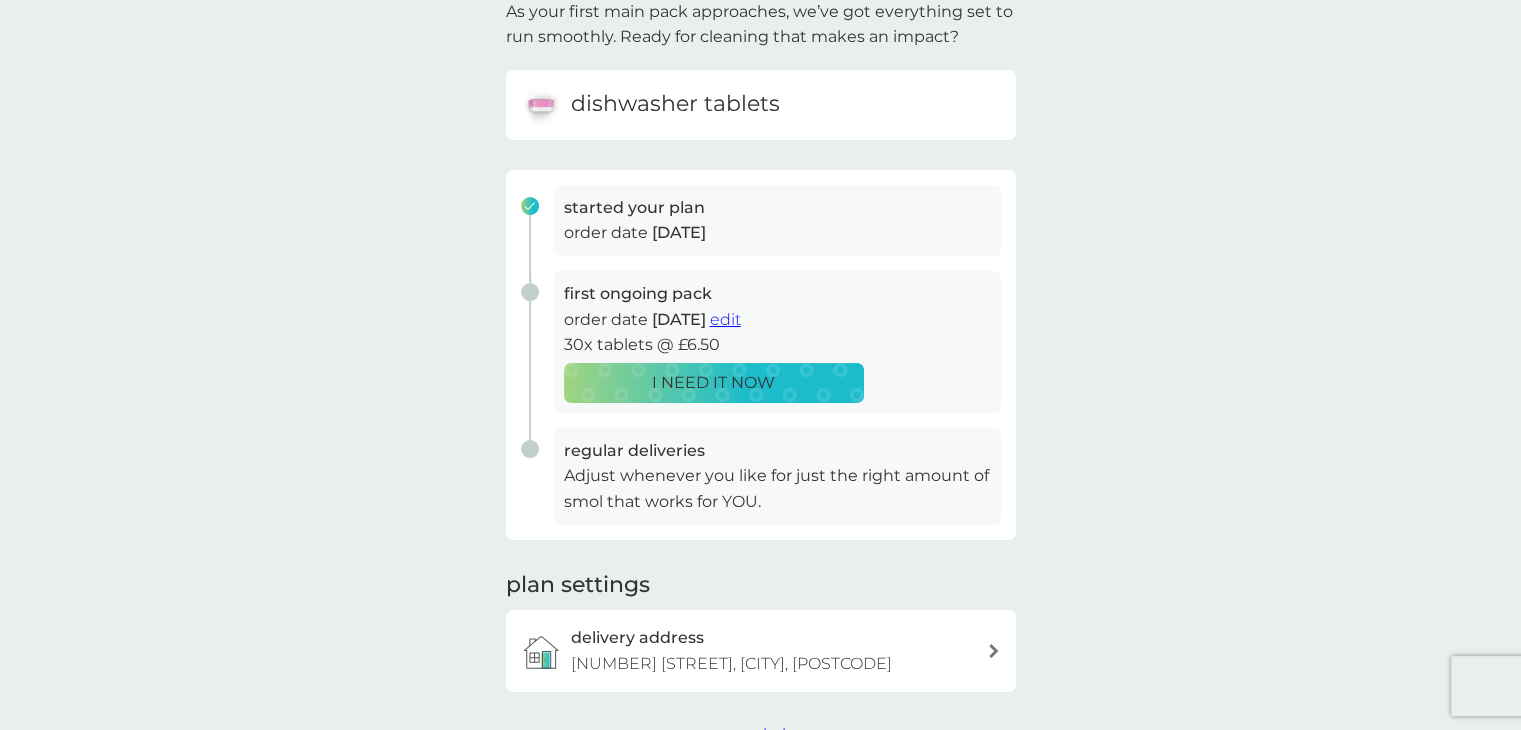 scroll, scrollTop: 300, scrollLeft: 0, axis: vertical 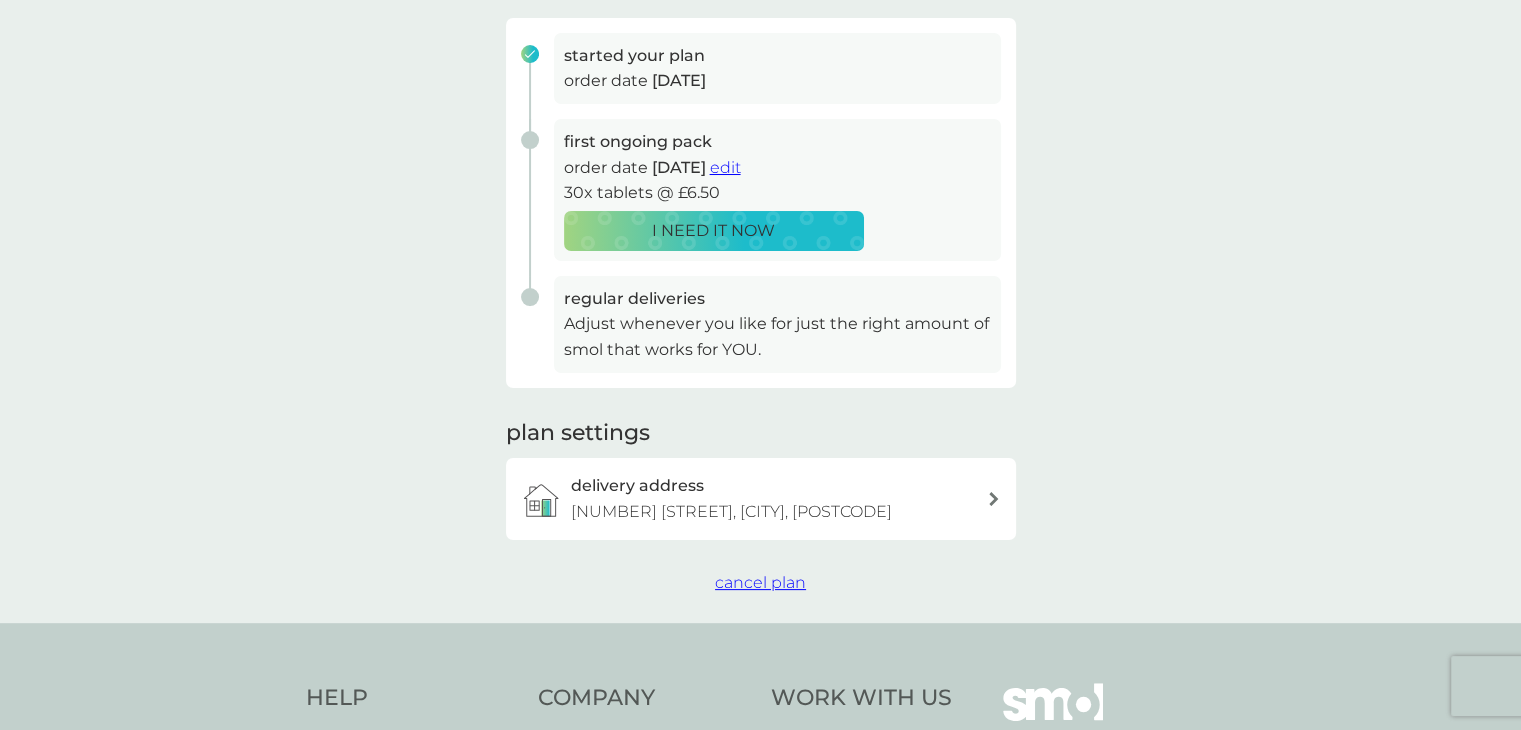 click on "cancel plan" at bounding box center [760, 582] 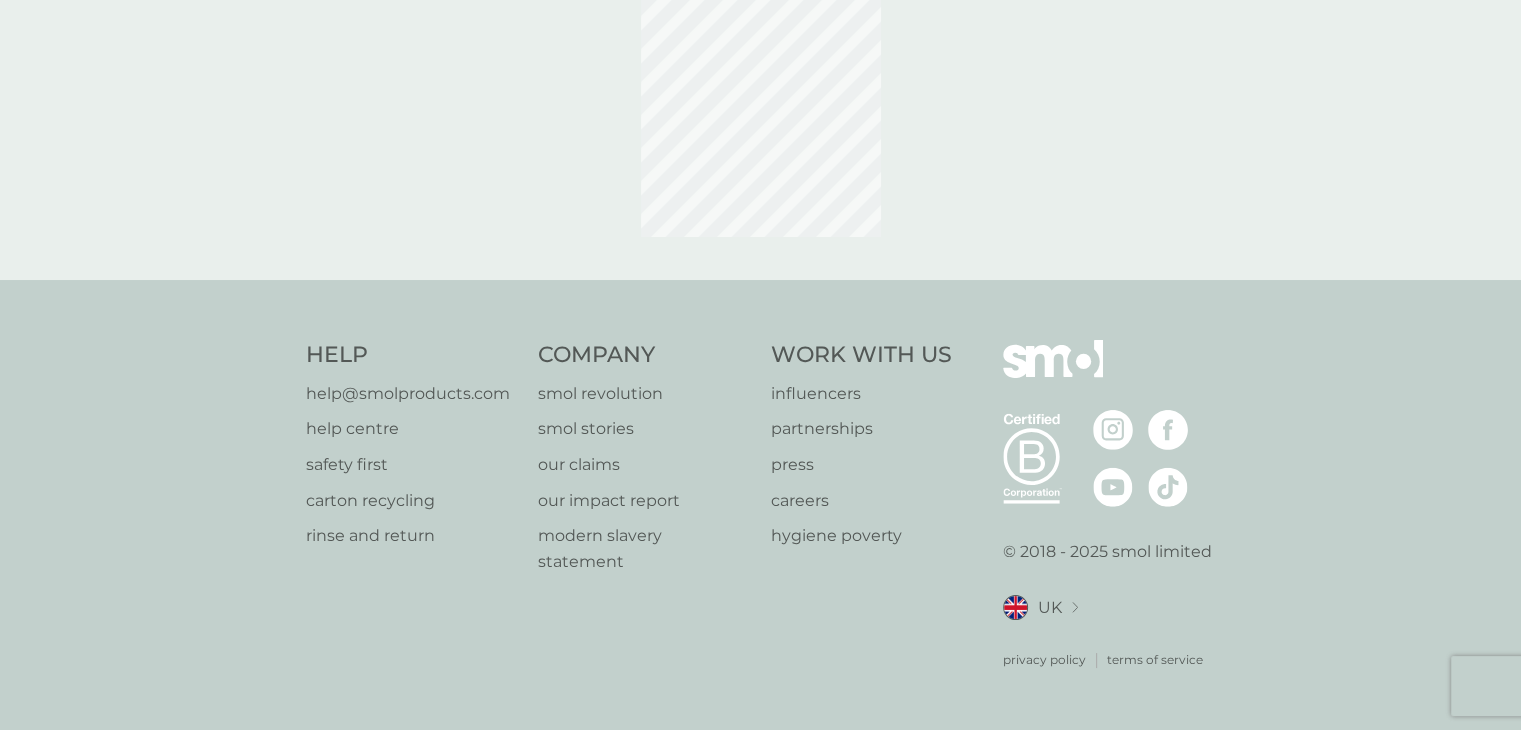 scroll, scrollTop: 0, scrollLeft: 0, axis: both 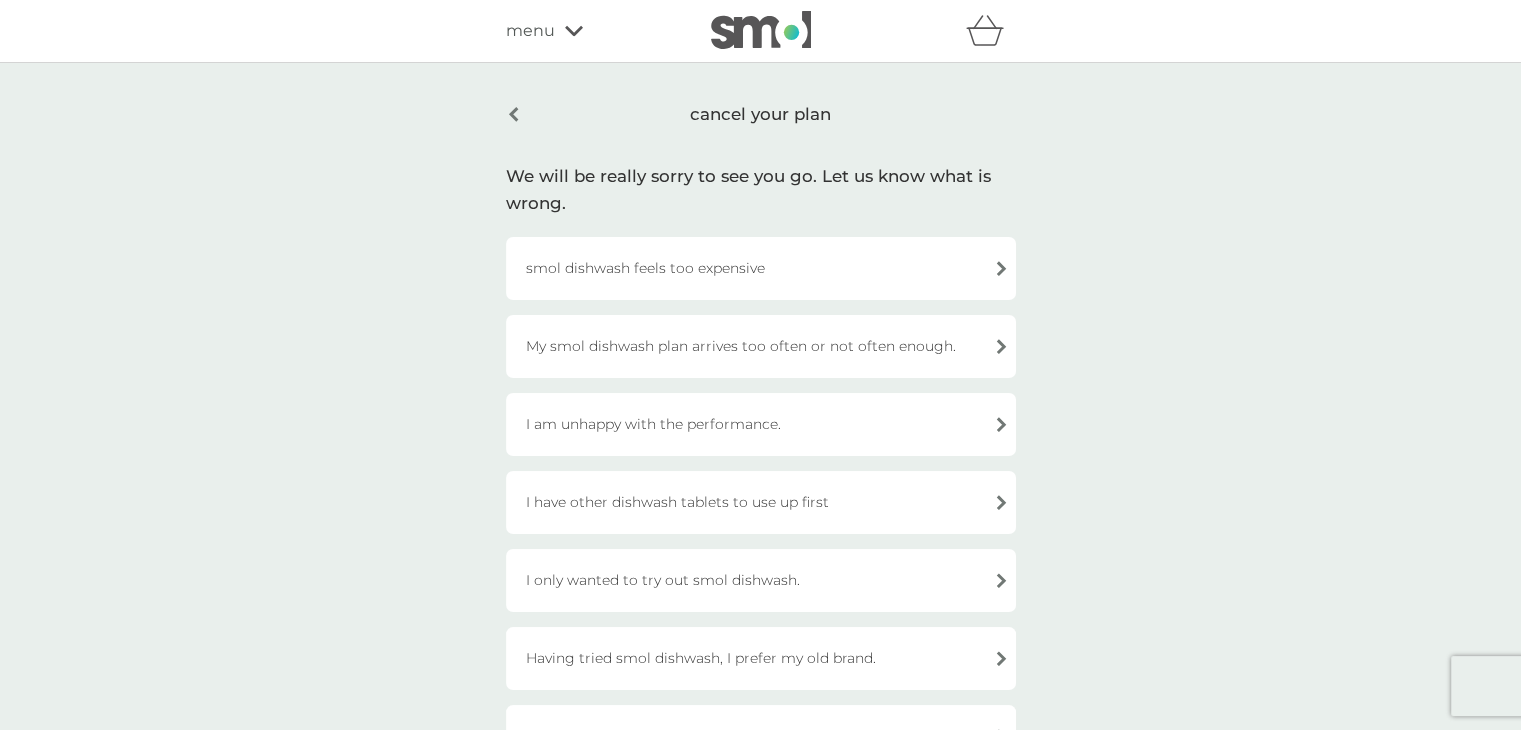 click on "Having tried smol dishwash, I prefer my old brand." at bounding box center (761, 658) 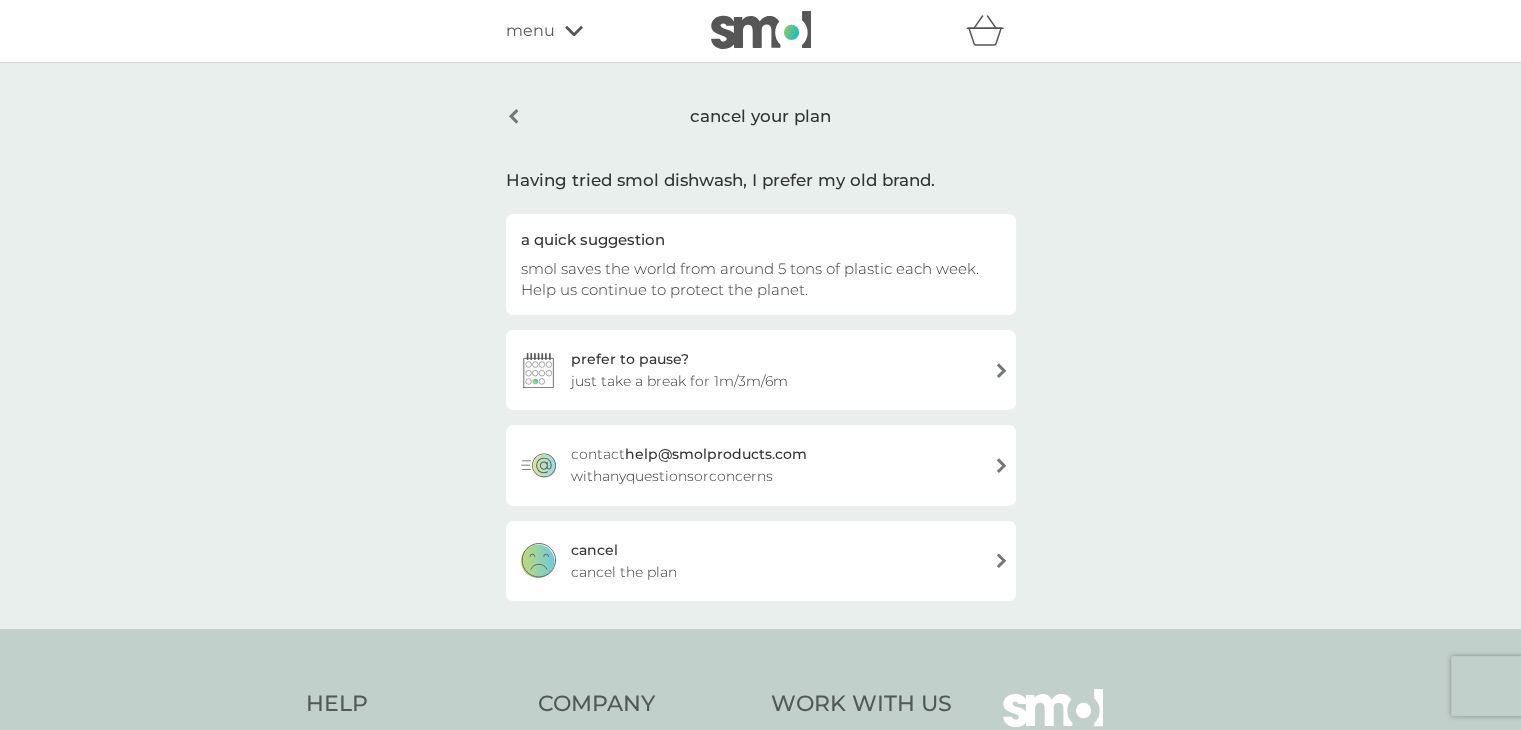 click on "cancel" at bounding box center (594, 550) 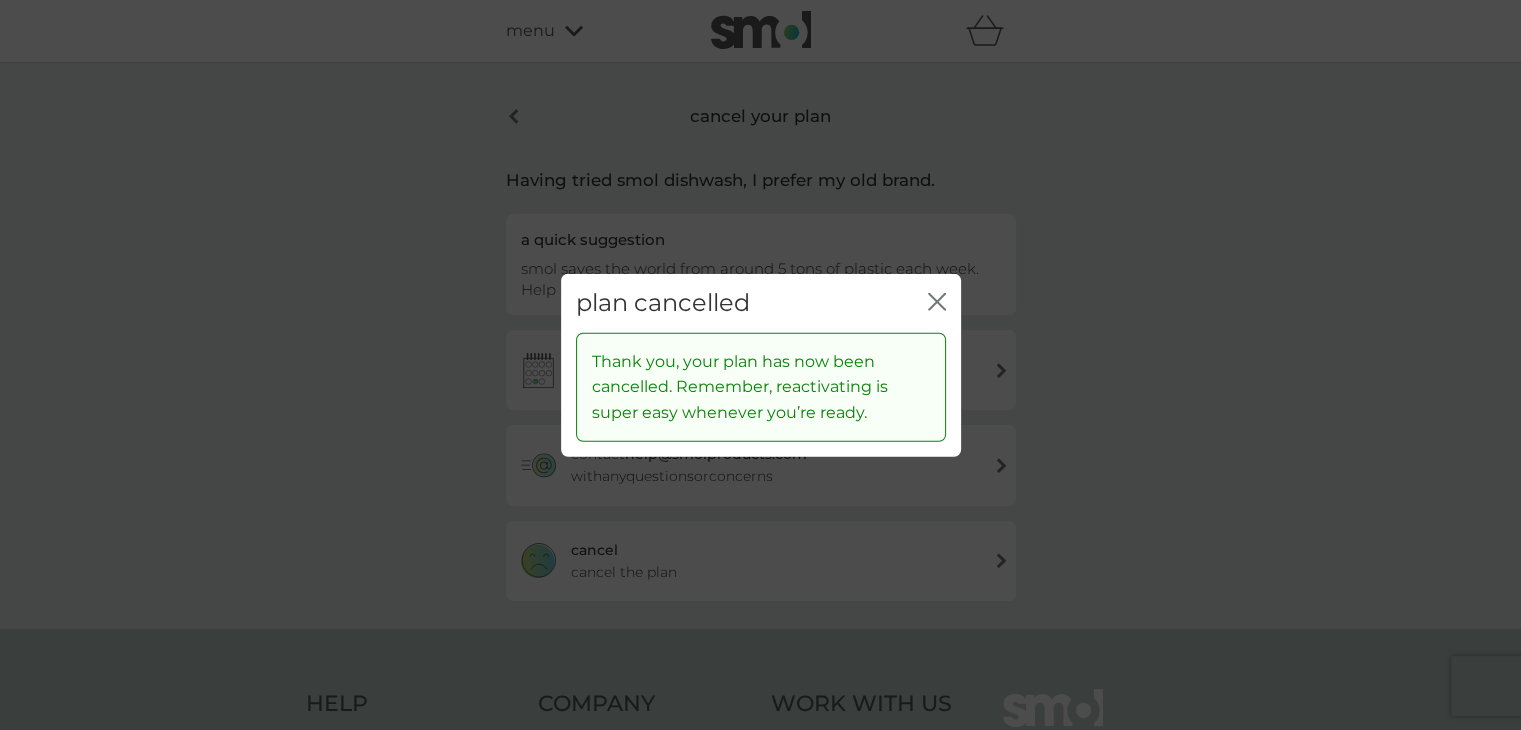 click on "close" 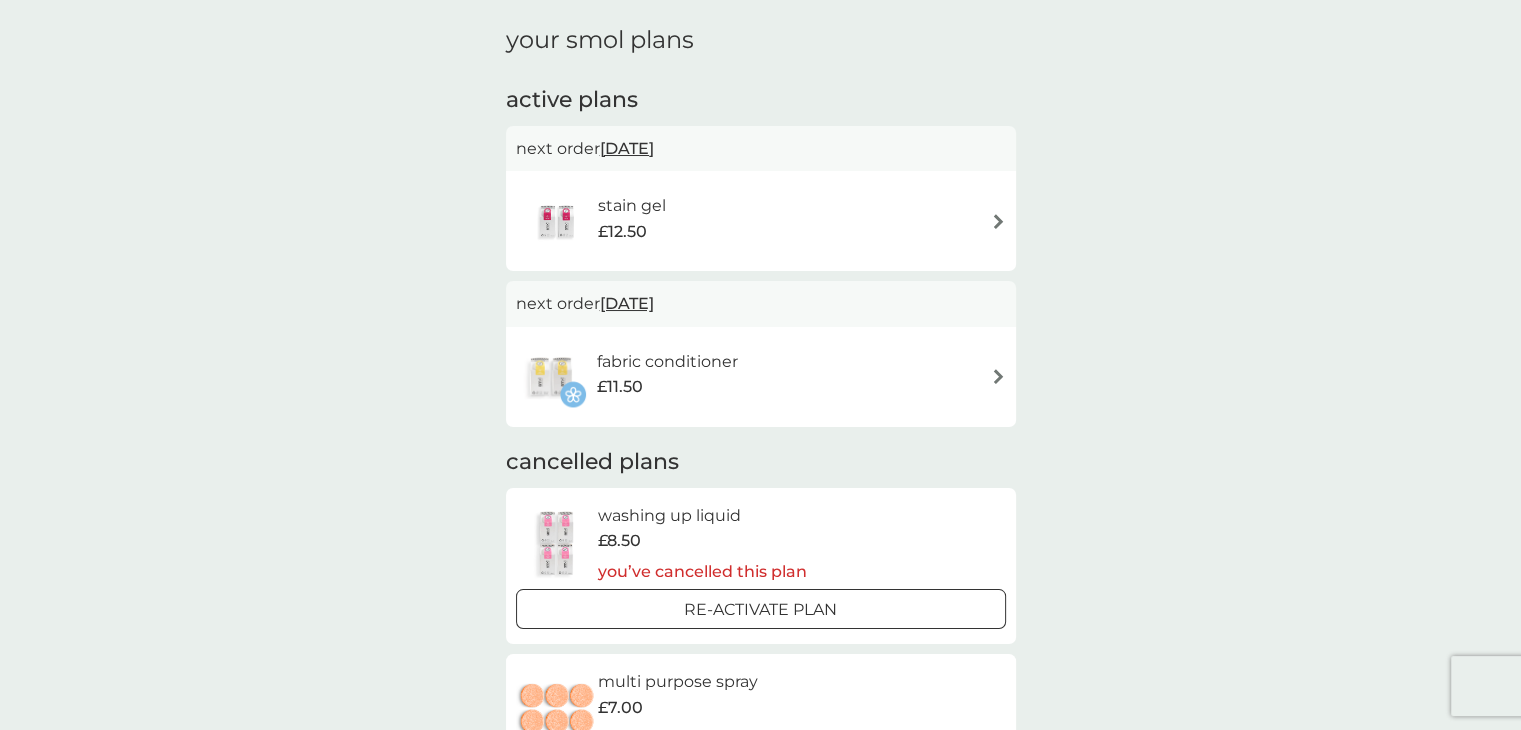 scroll, scrollTop: 100, scrollLeft: 0, axis: vertical 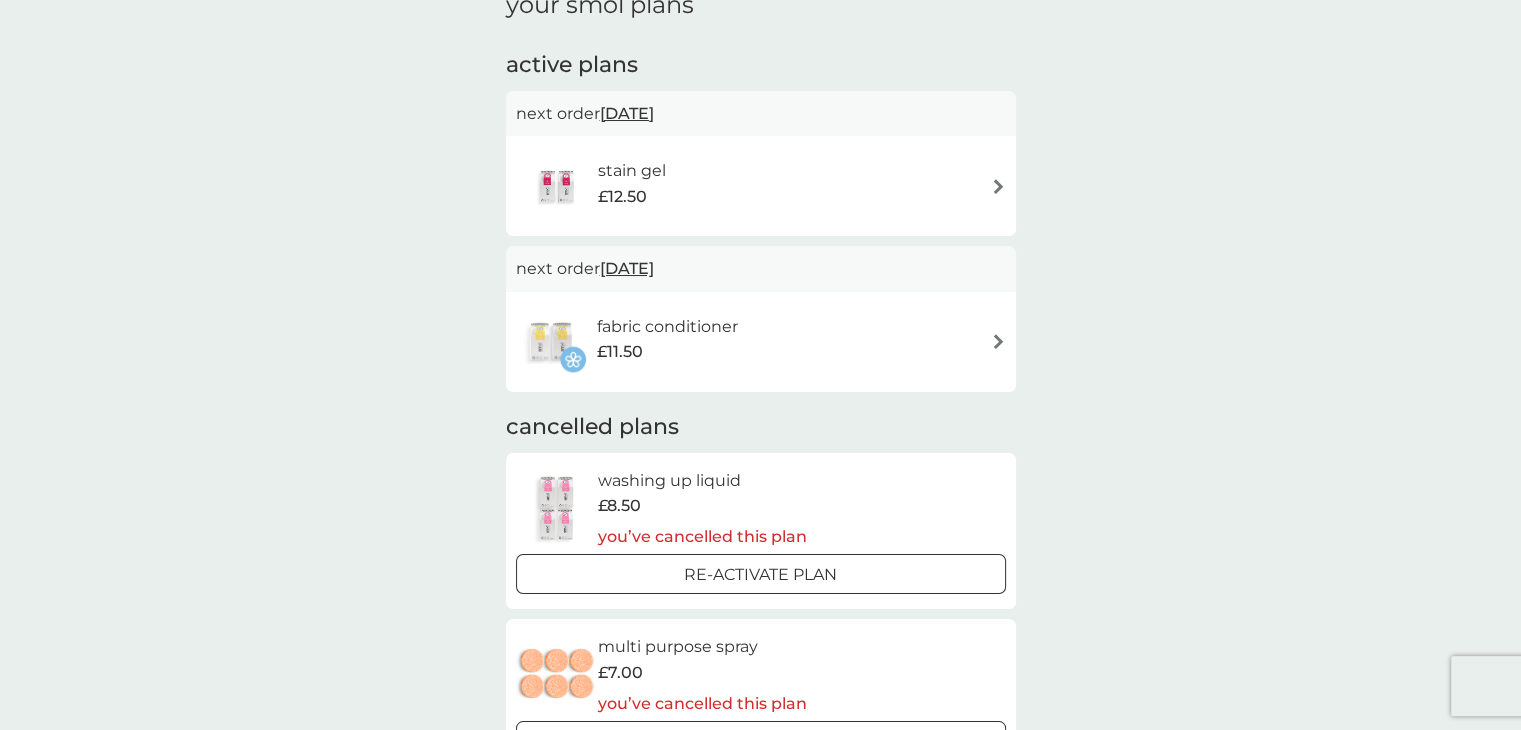 click at bounding box center [998, 341] 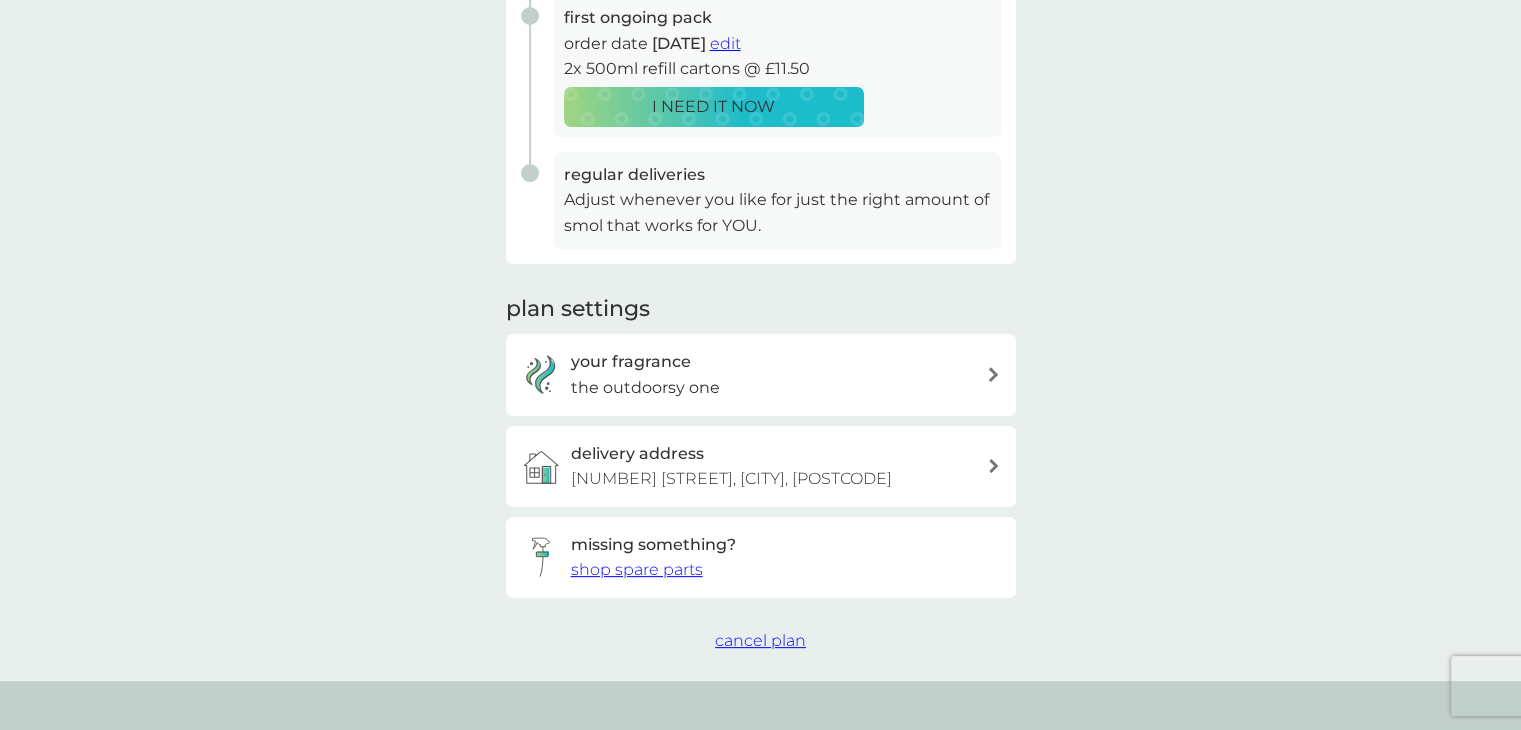 scroll, scrollTop: 600, scrollLeft: 0, axis: vertical 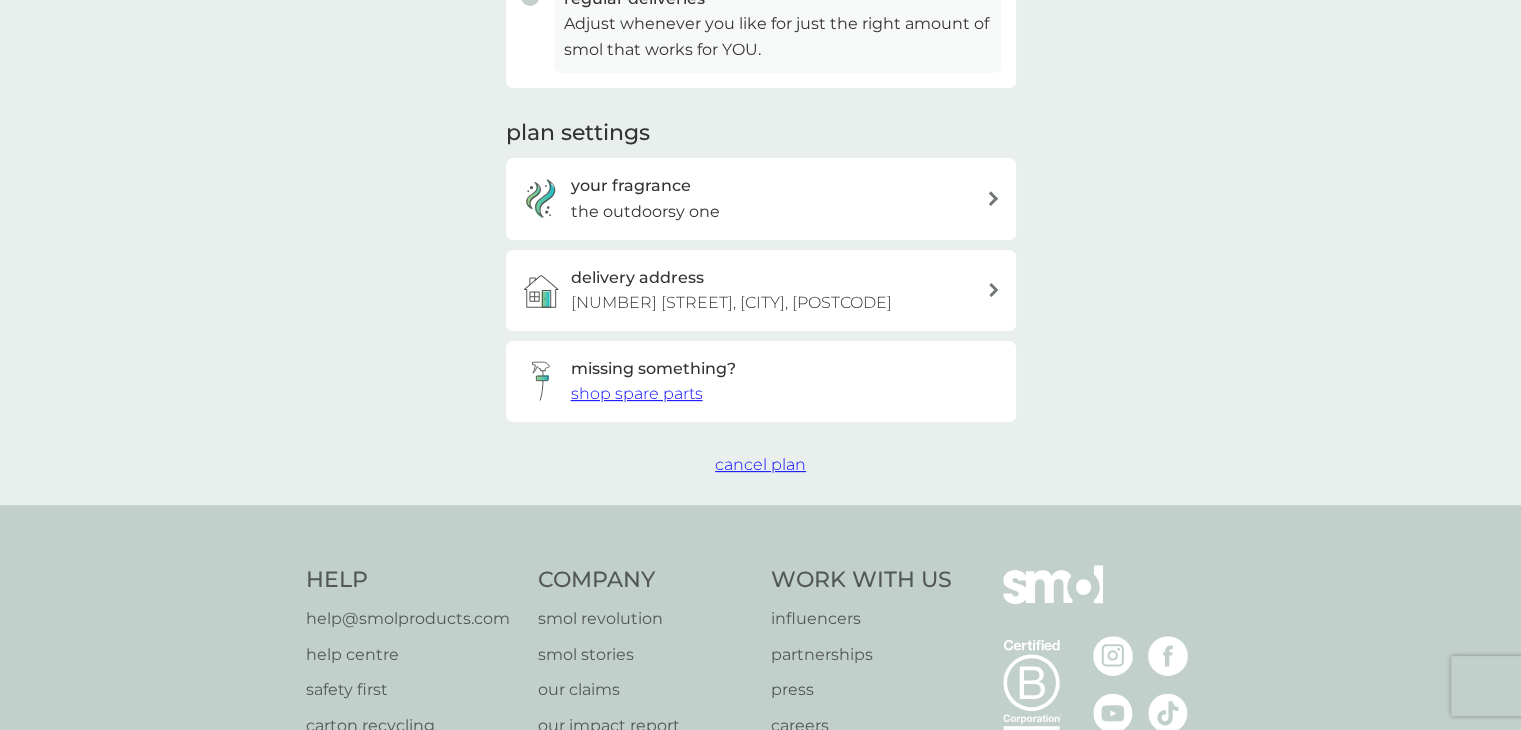 click on "cancel plan" at bounding box center [760, 464] 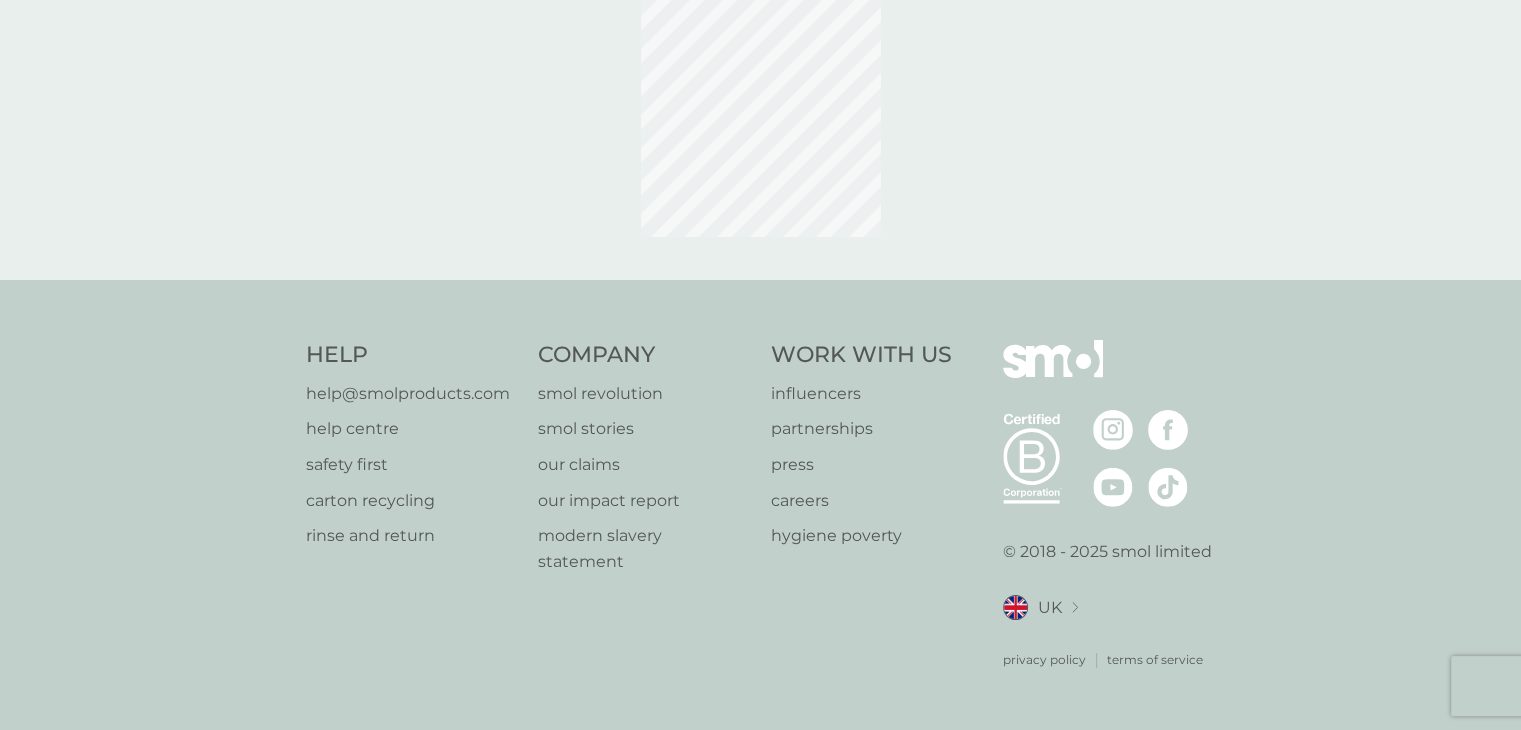 scroll, scrollTop: 0, scrollLeft: 0, axis: both 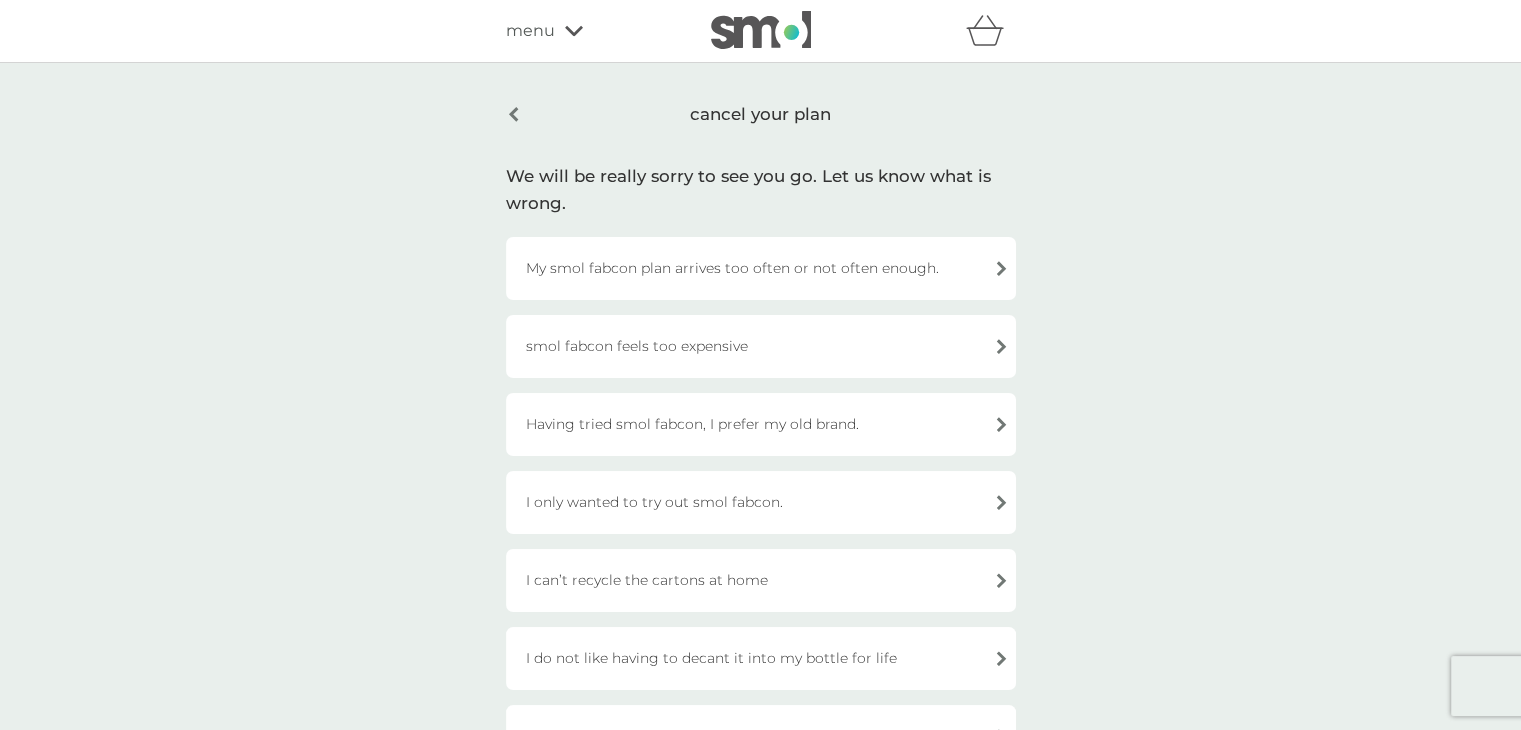 click on "Having tried smol fabcon, I prefer my old brand." at bounding box center (761, 424) 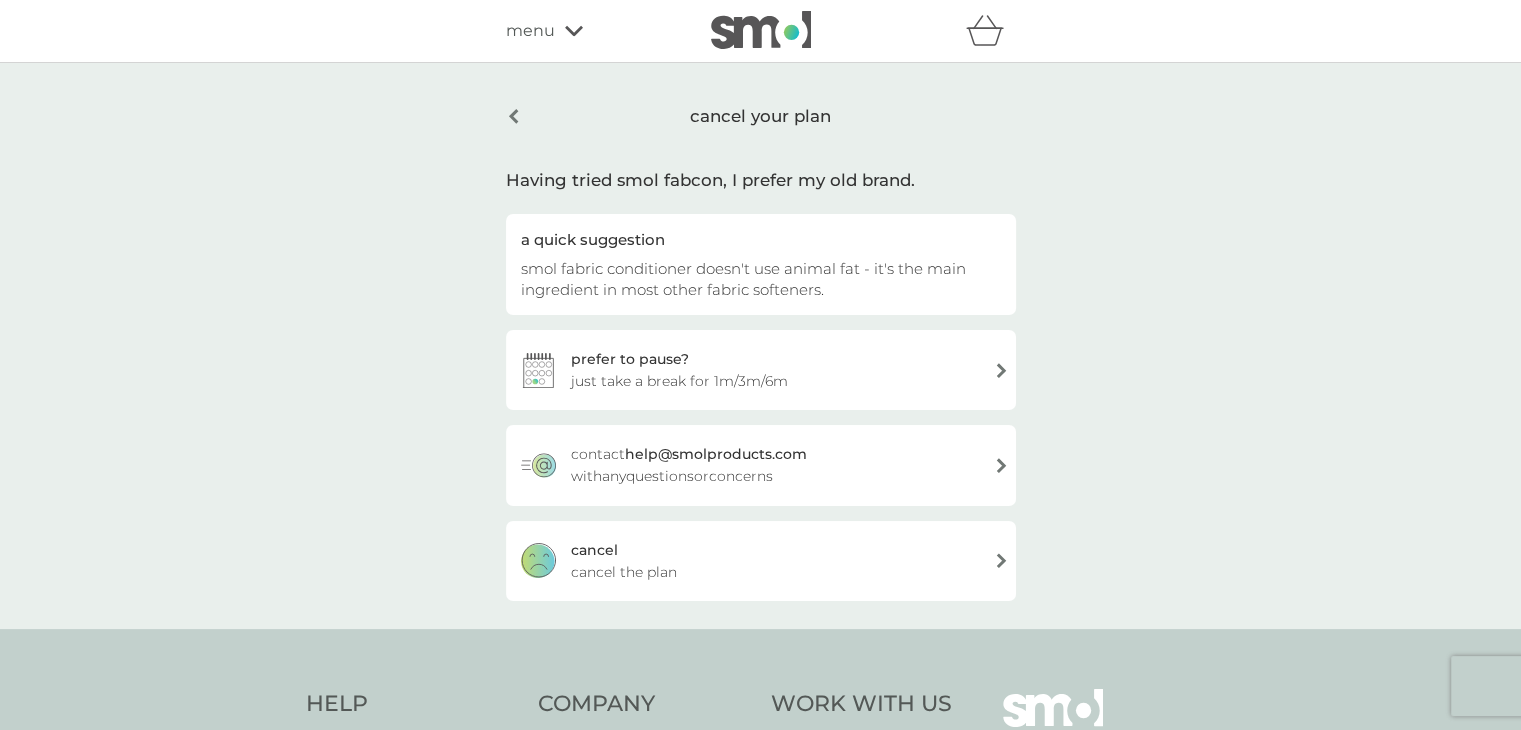 click on "cancel" at bounding box center (594, 550) 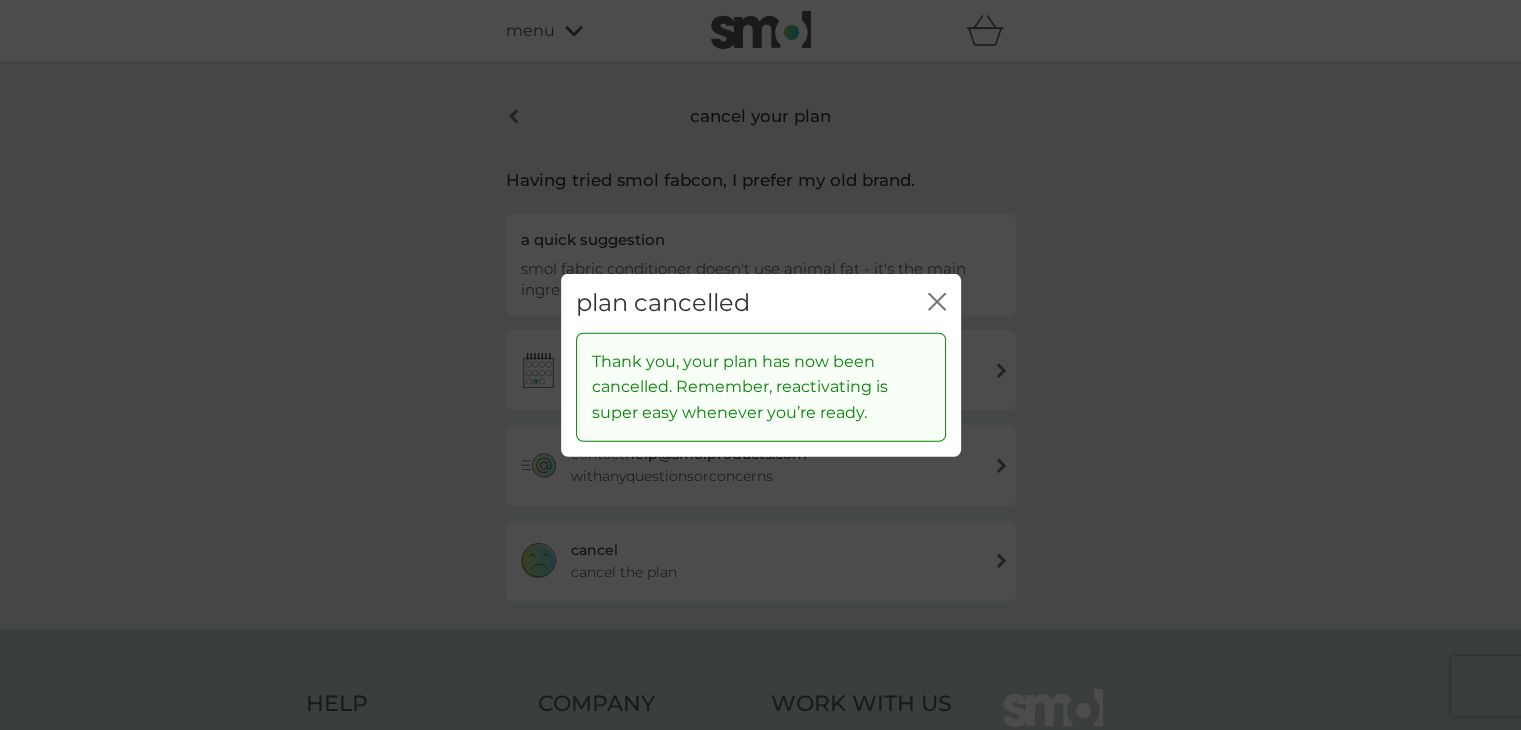 click on "close" 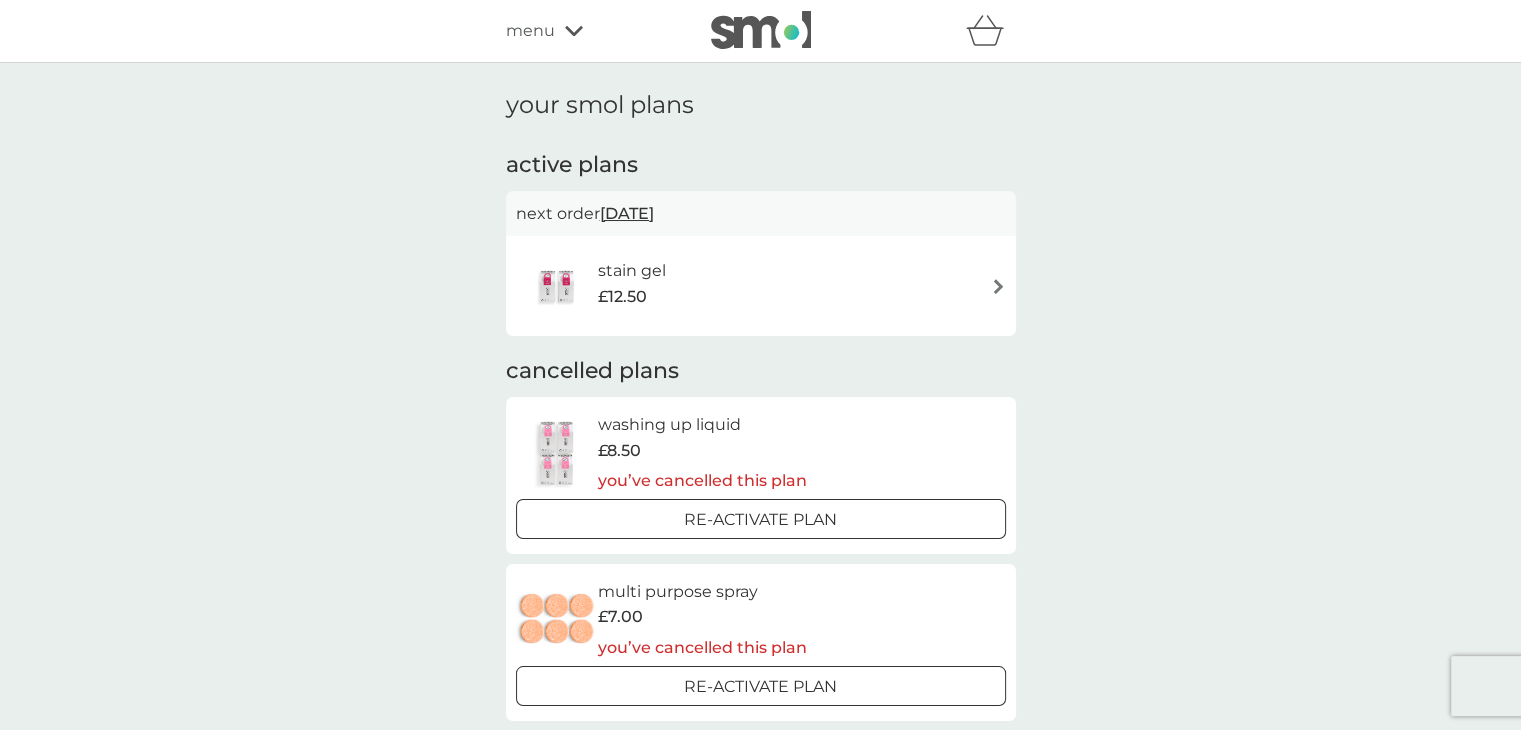 click at bounding box center (998, 286) 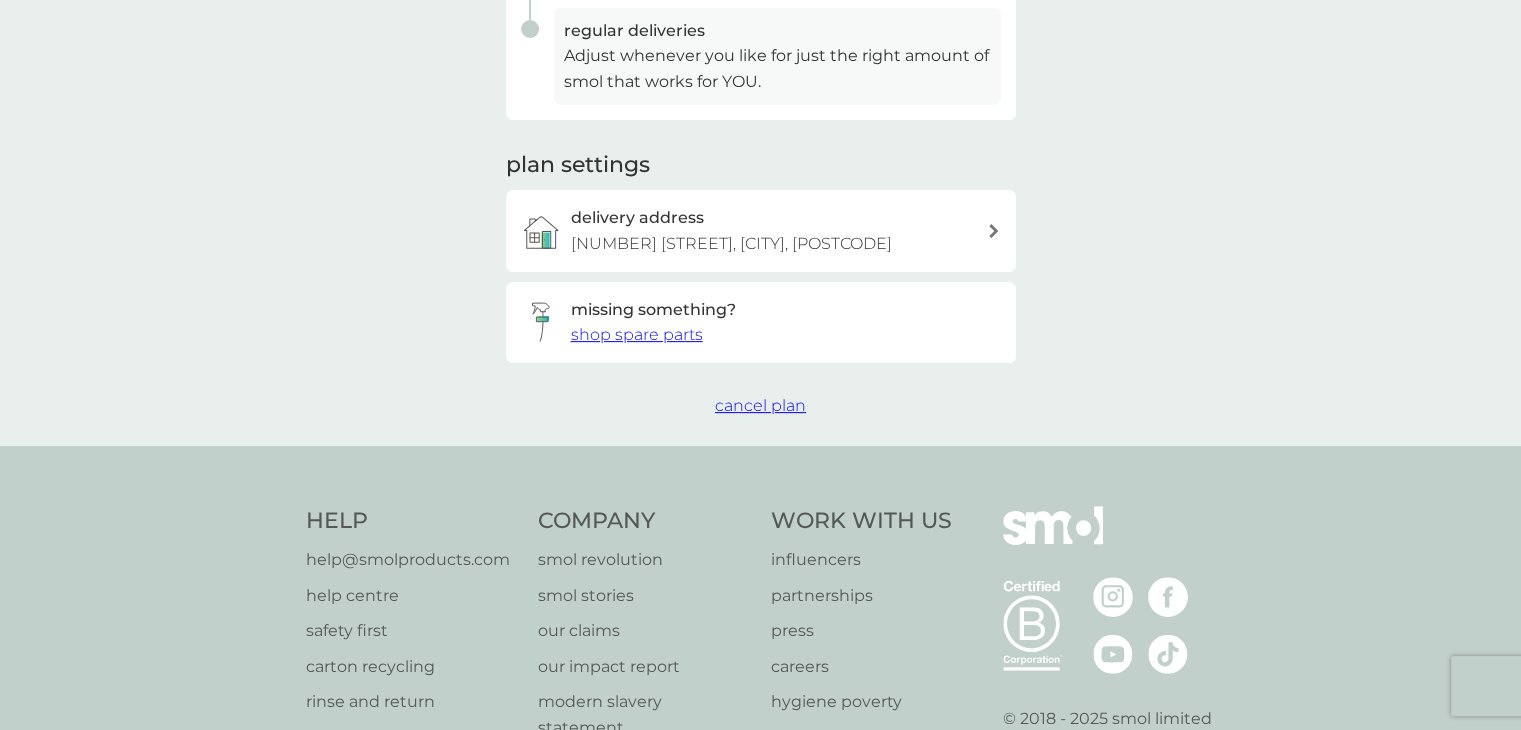 scroll, scrollTop: 734, scrollLeft: 0, axis: vertical 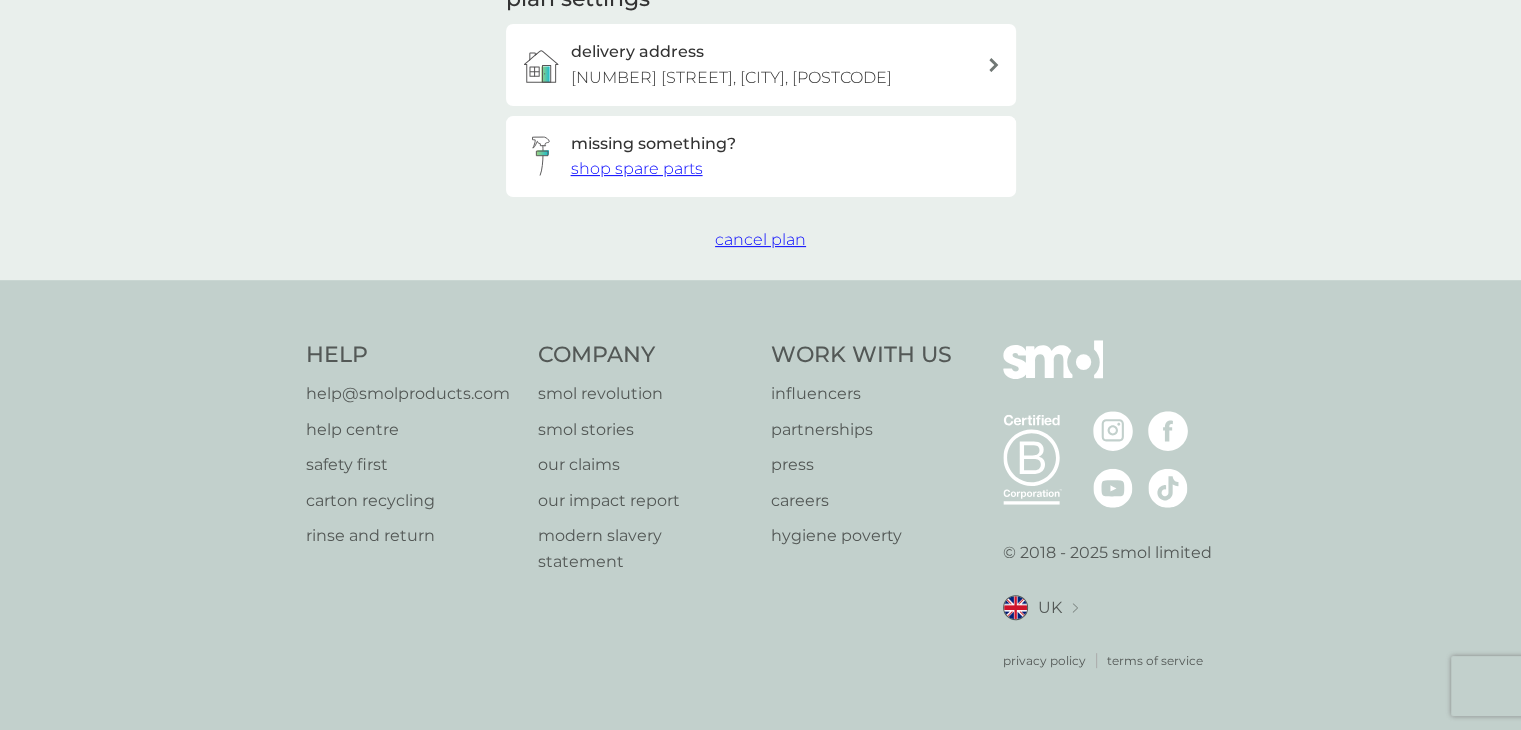 click on "cancel plan" at bounding box center [760, 239] 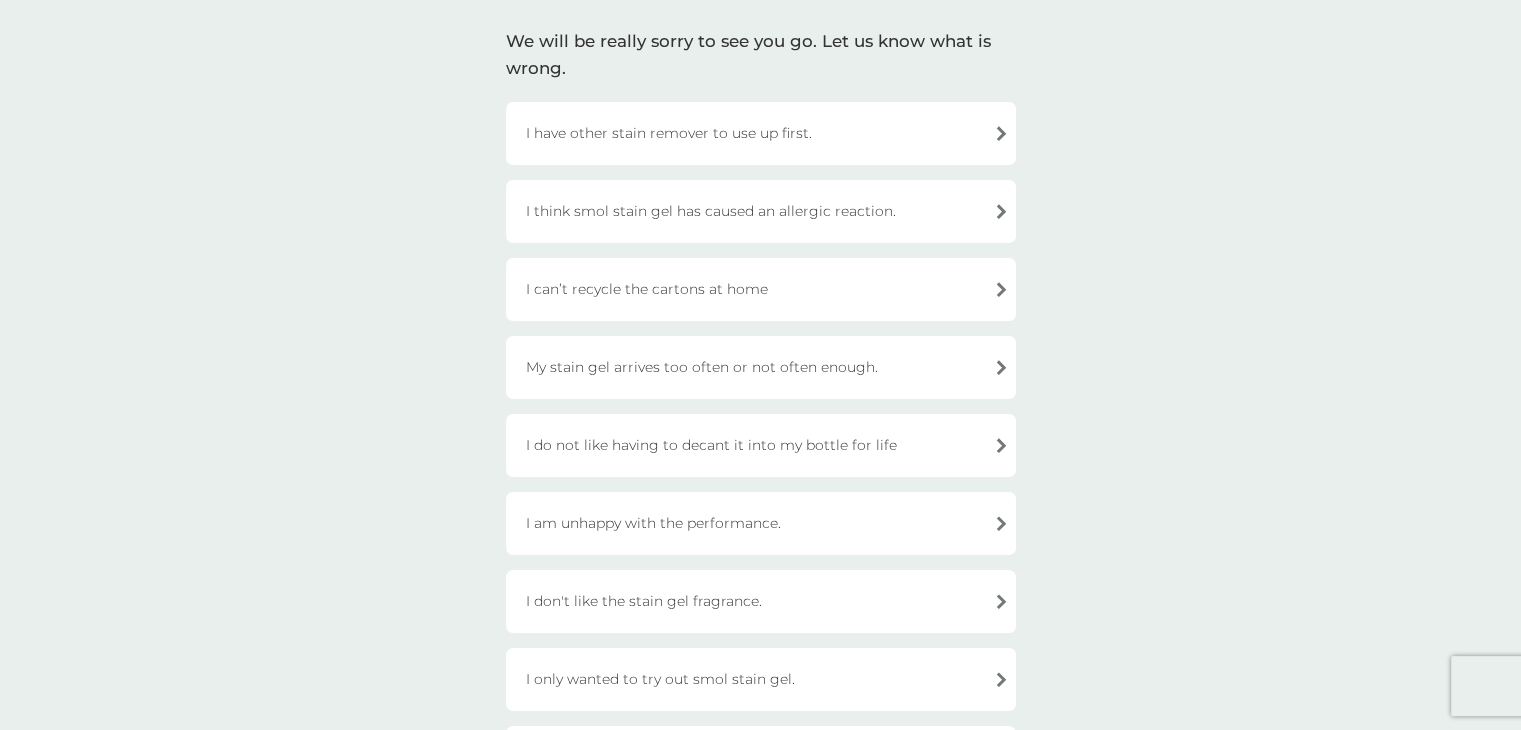 scroll, scrollTop: 300, scrollLeft: 0, axis: vertical 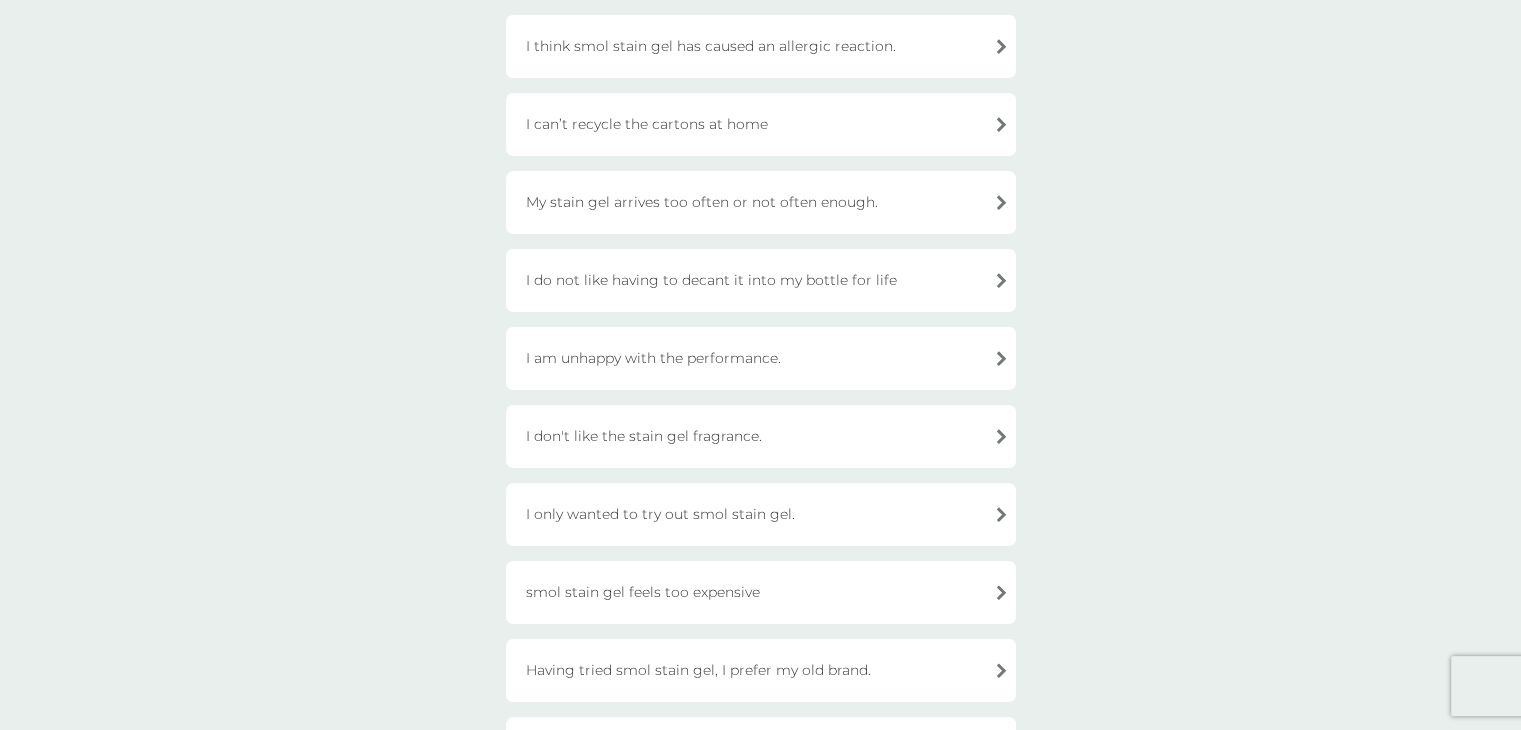 click on "I only wanted to try out smol stain gel." at bounding box center [761, 514] 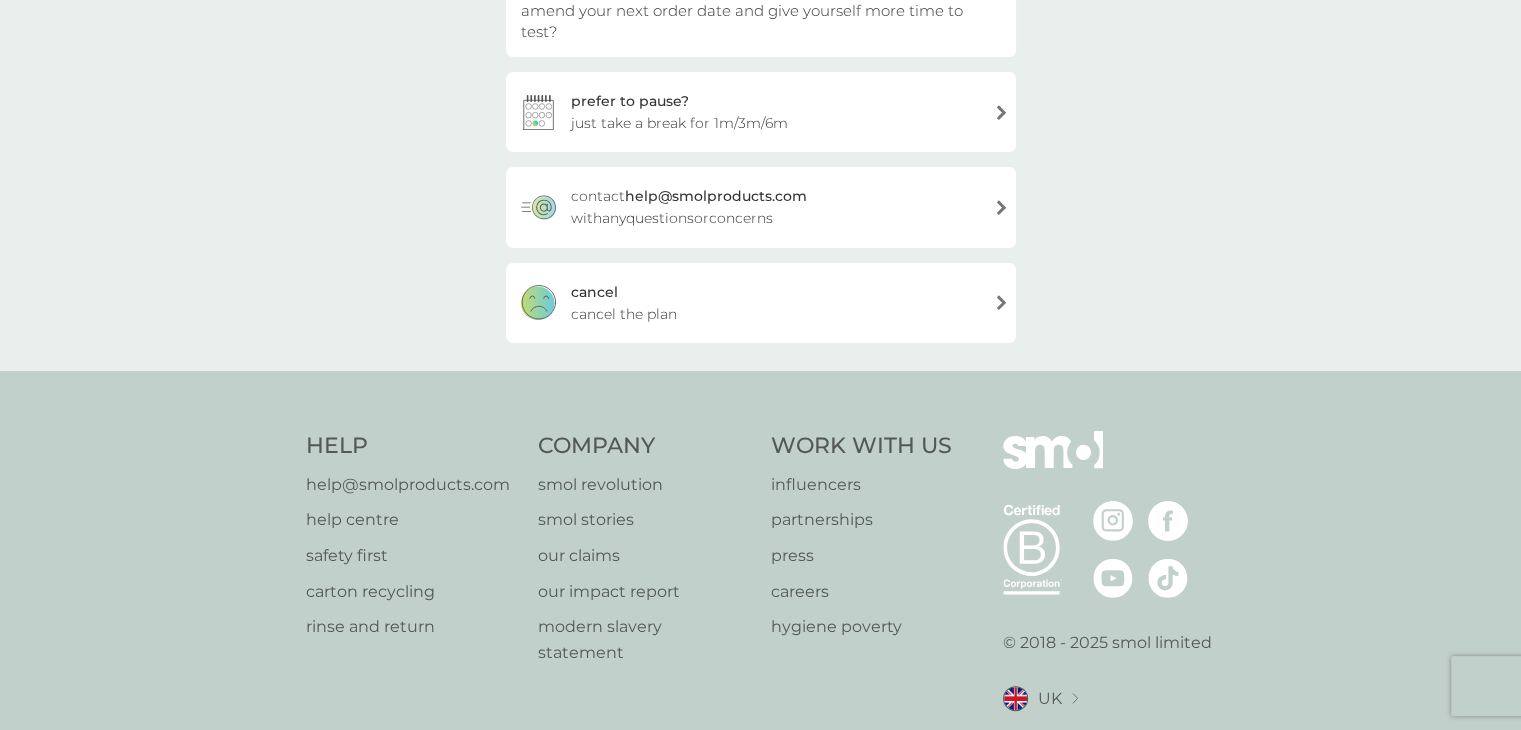 click on "cancel cancel the plan" at bounding box center [761, 303] 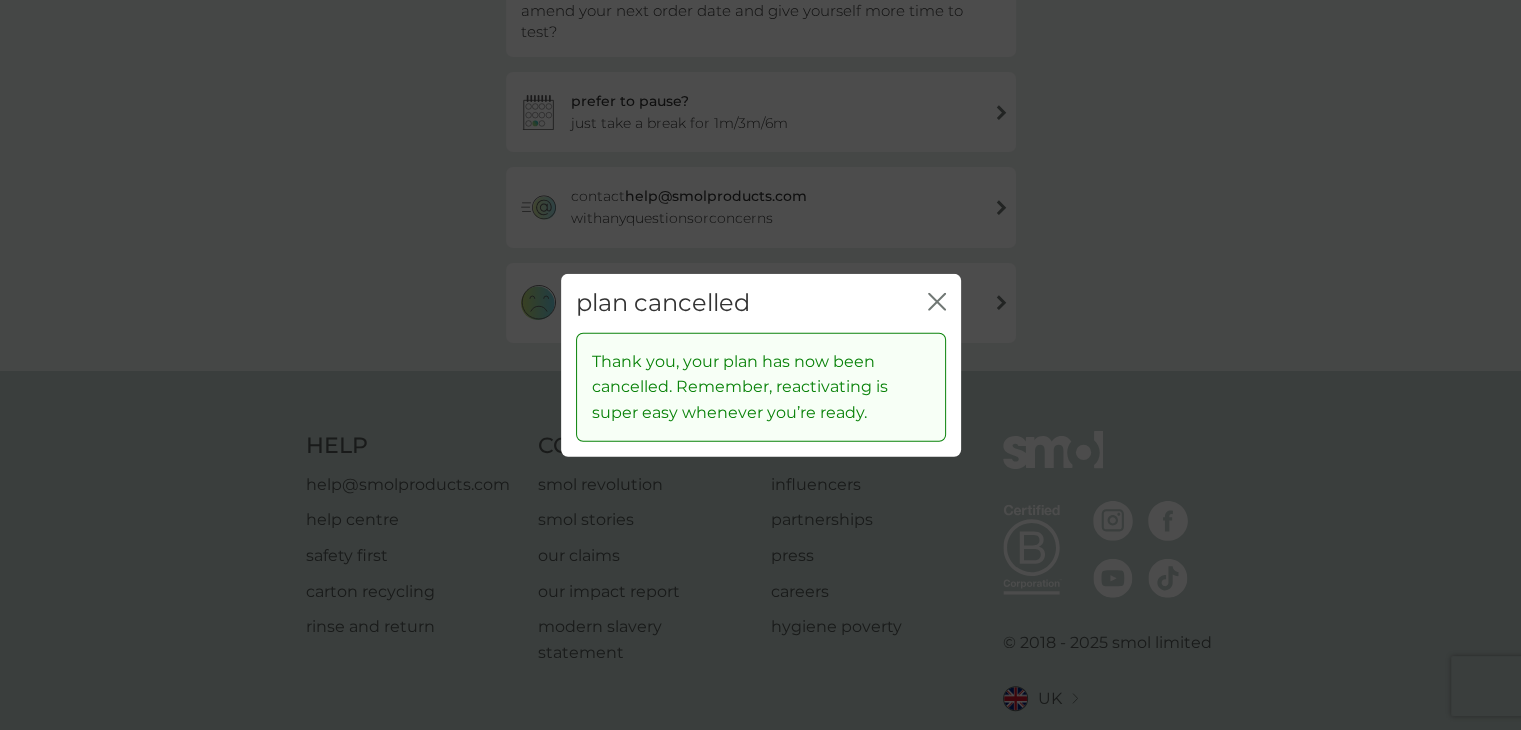 click on "close" 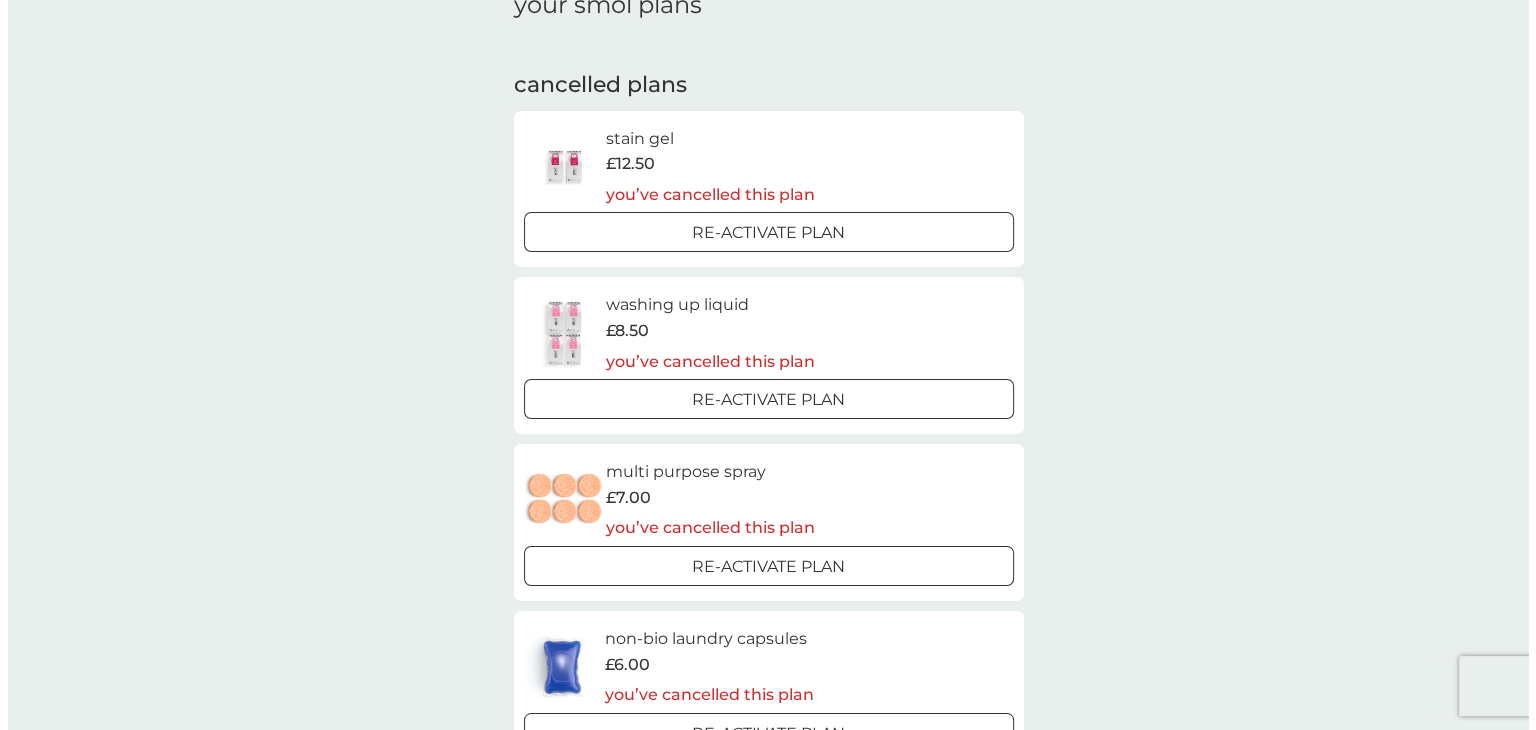 scroll, scrollTop: 0, scrollLeft: 0, axis: both 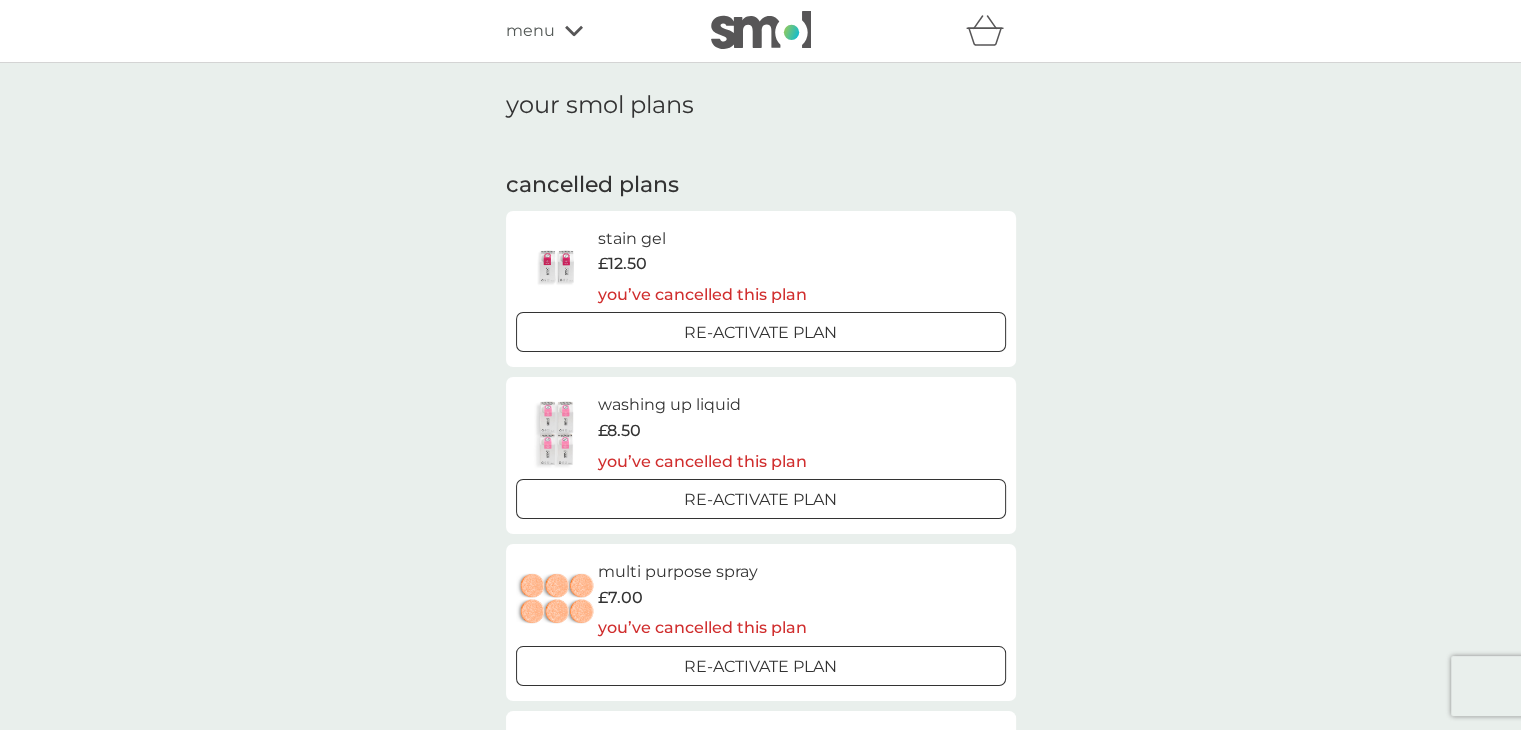 click on "menu" at bounding box center [530, 31] 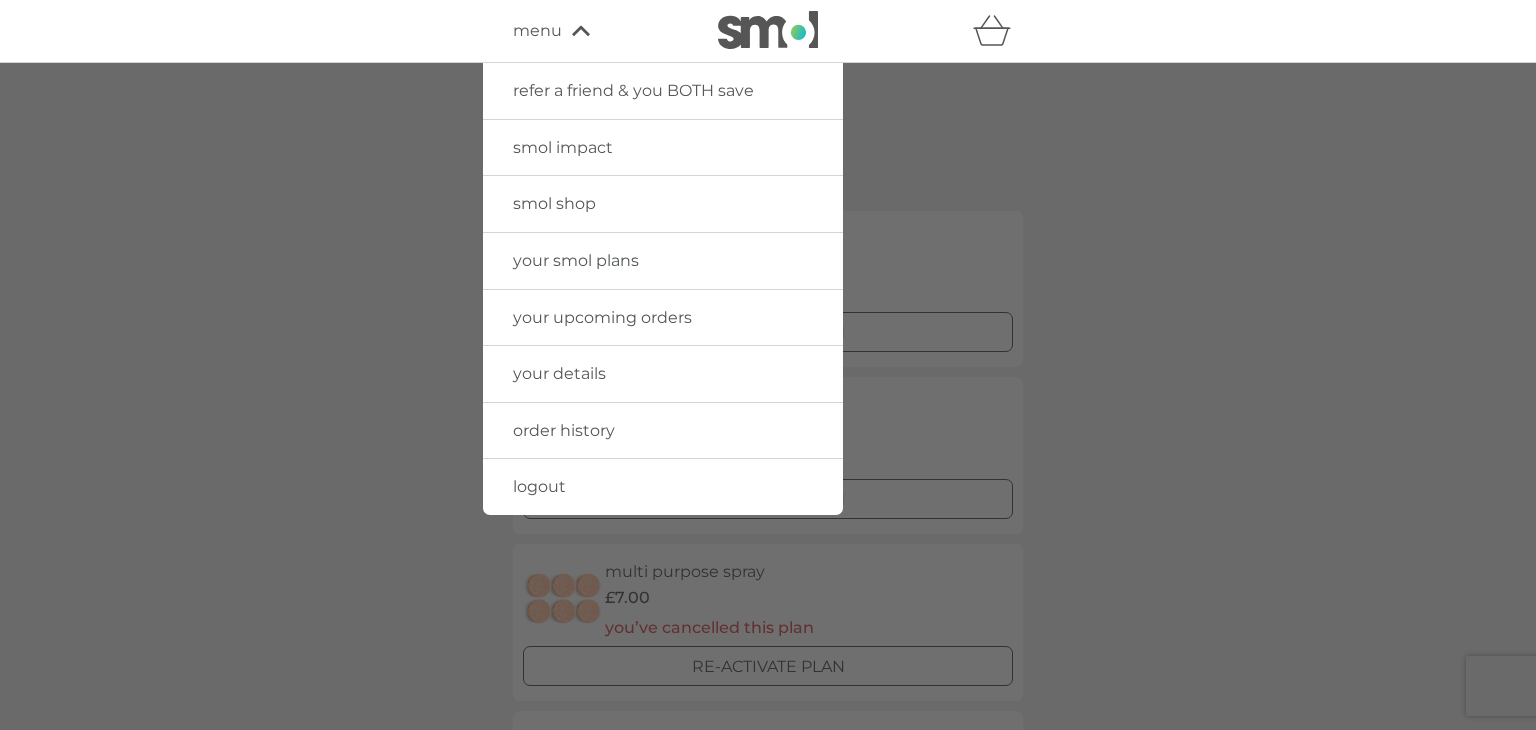 click on "logout" at bounding box center [539, 486] 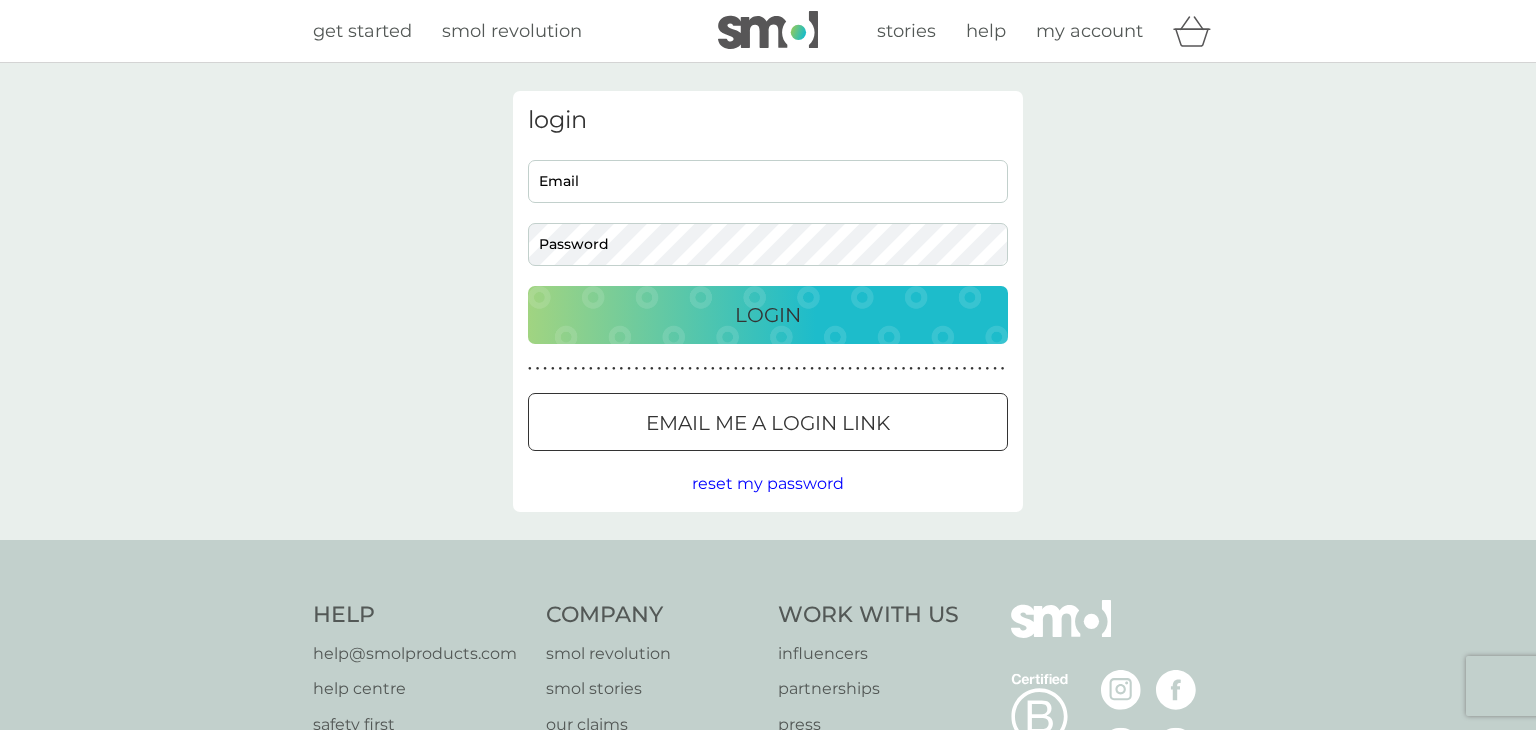 type on "findlindatavares@yahoo.co.uk" 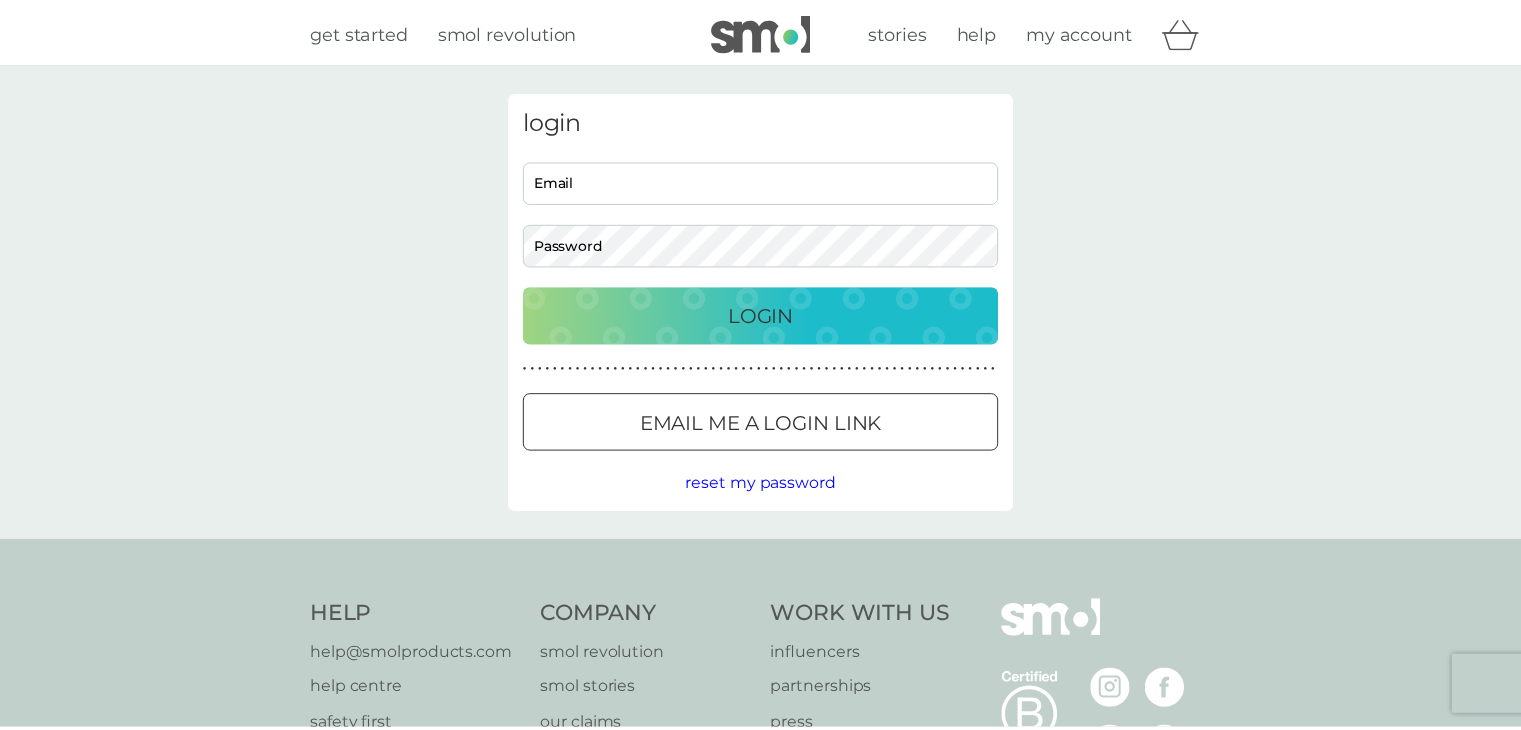 scroll, scrollTop: 0, scrollLeft: 0, axis: both 